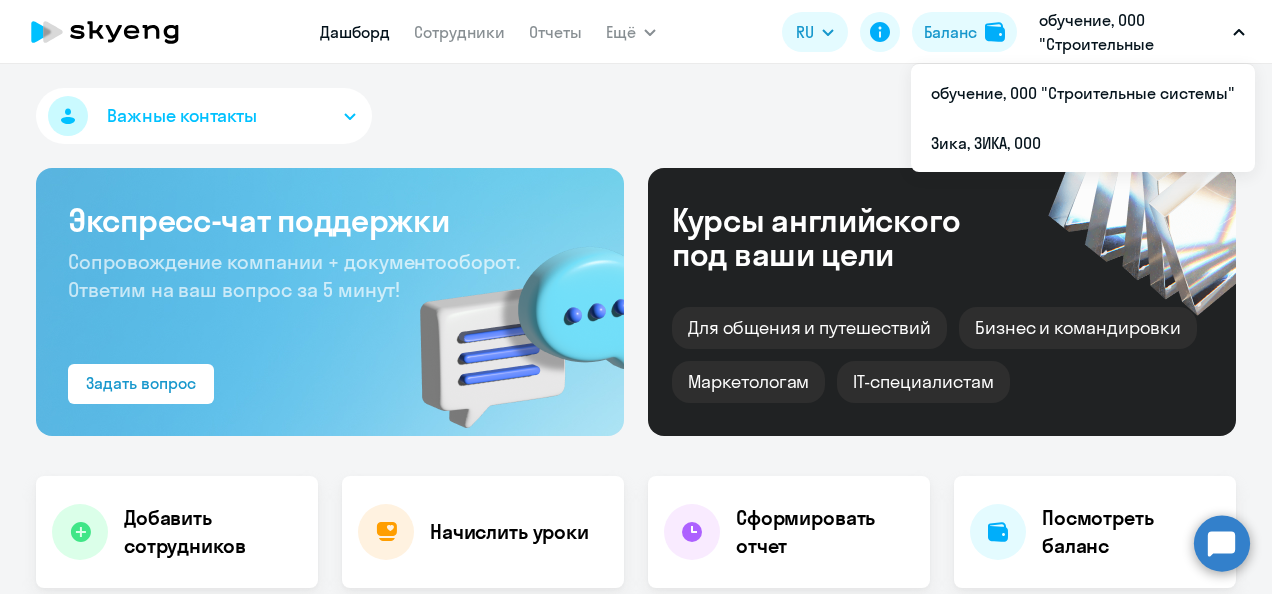 select on "30" 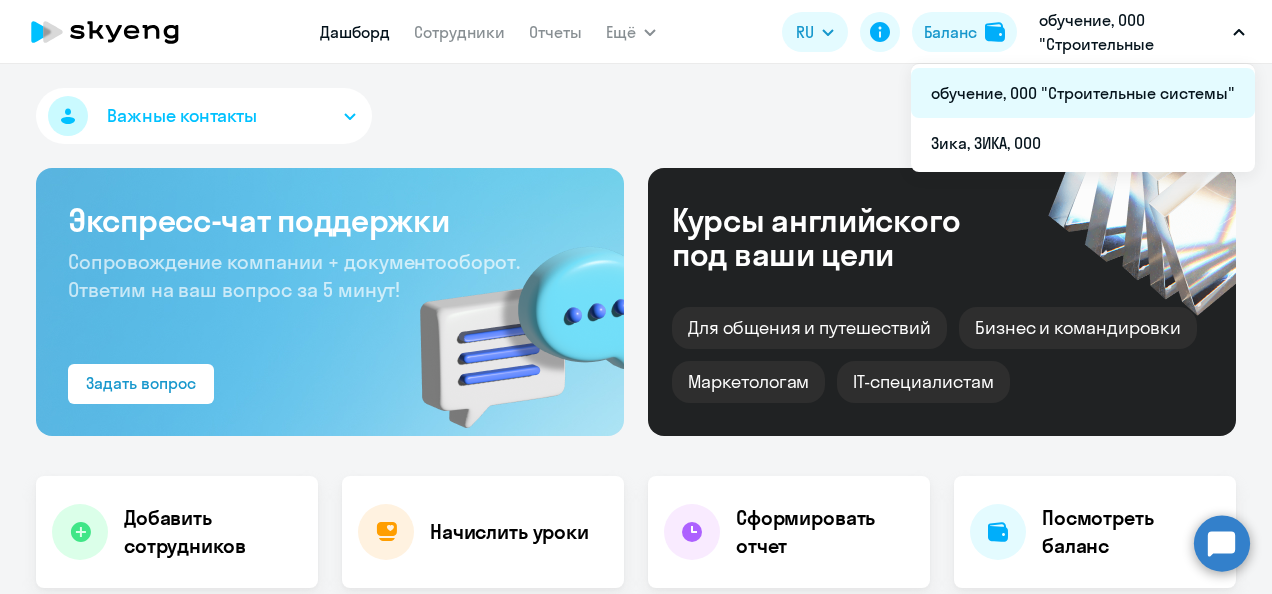 click on "обучение, ООО "Строительные системы"" at bounding box center [1083, 93] 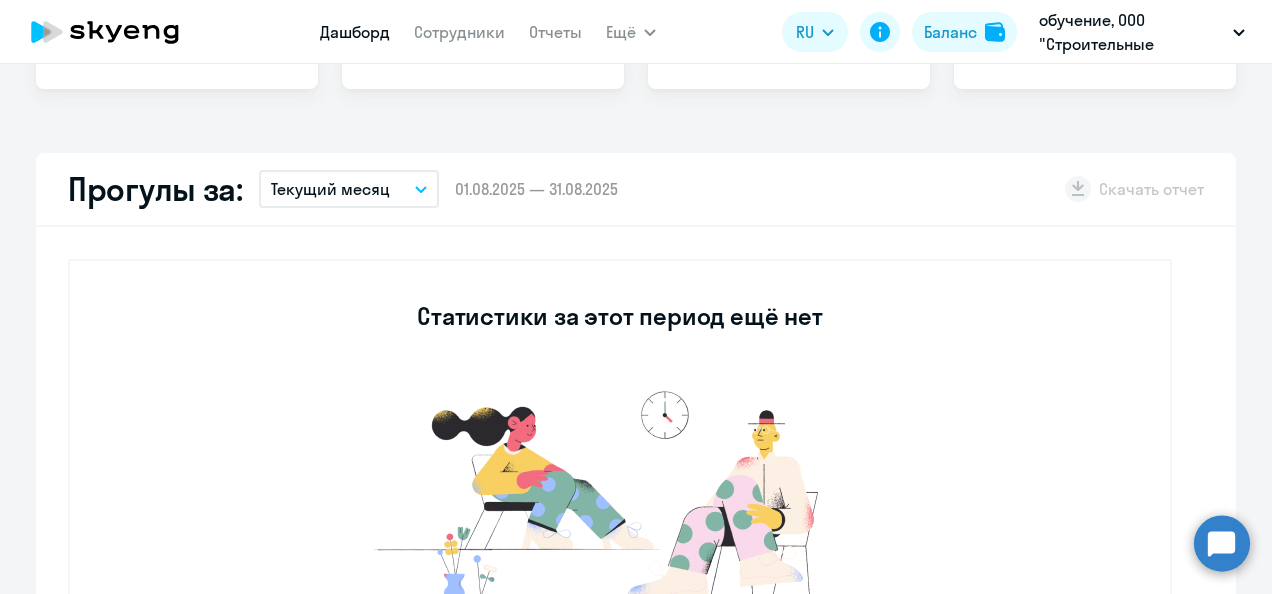 select on "30" 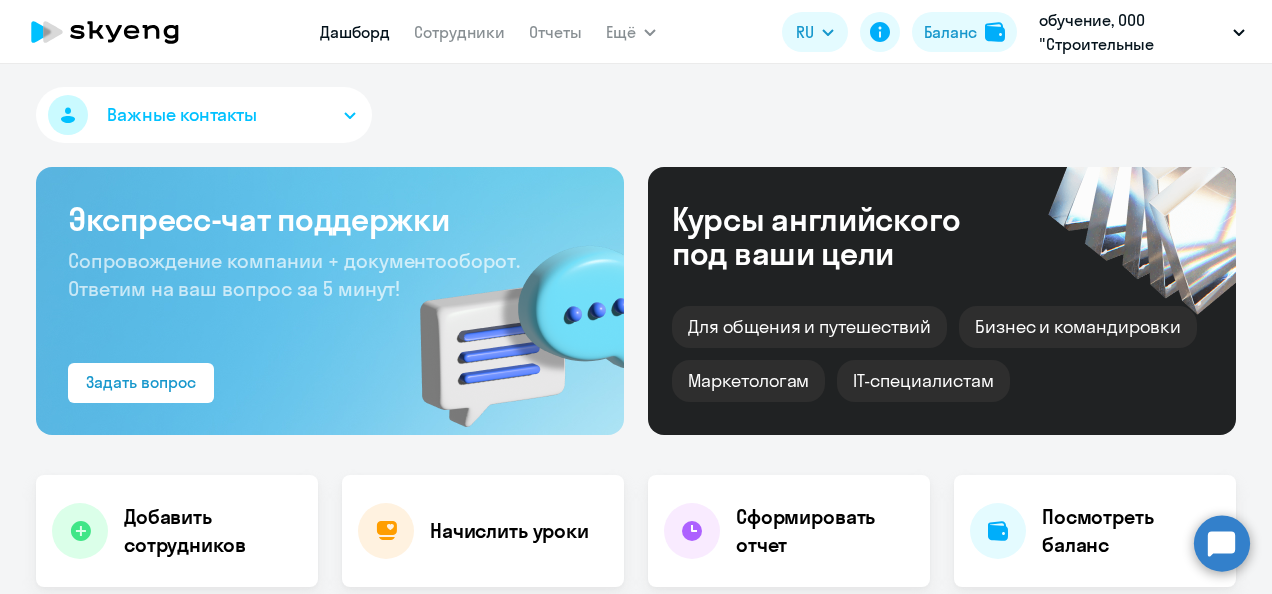 scroll, scrollTop: 0, scrollLeft: 0, axis: both 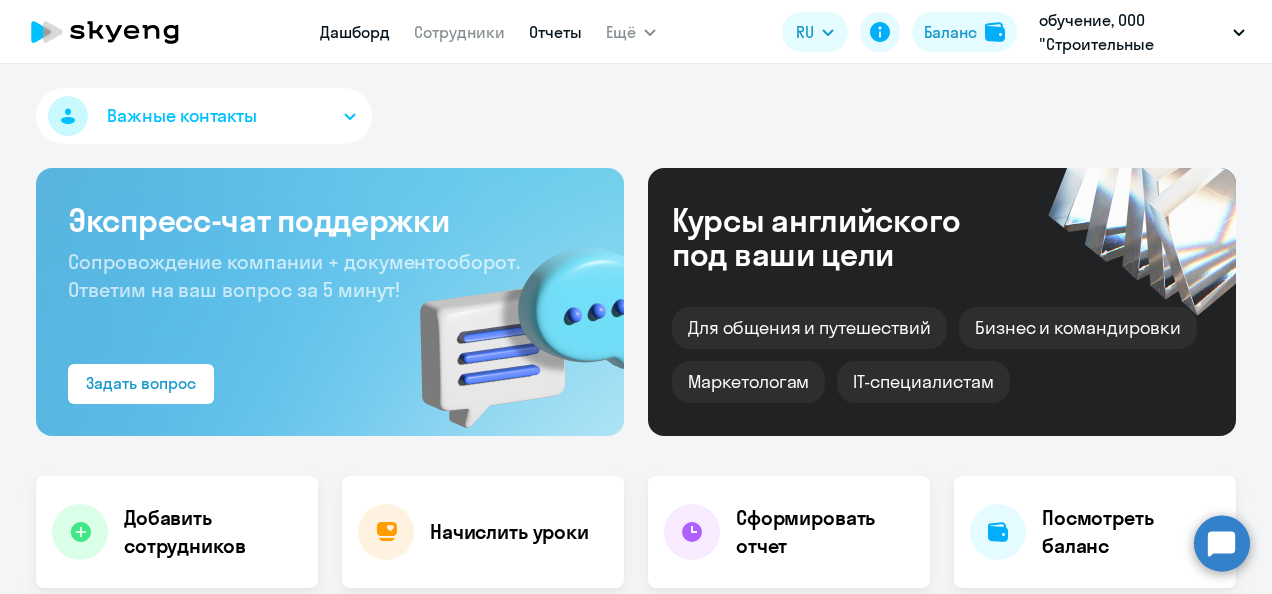 click on "Отчеты" at bounding box center [555, 32] 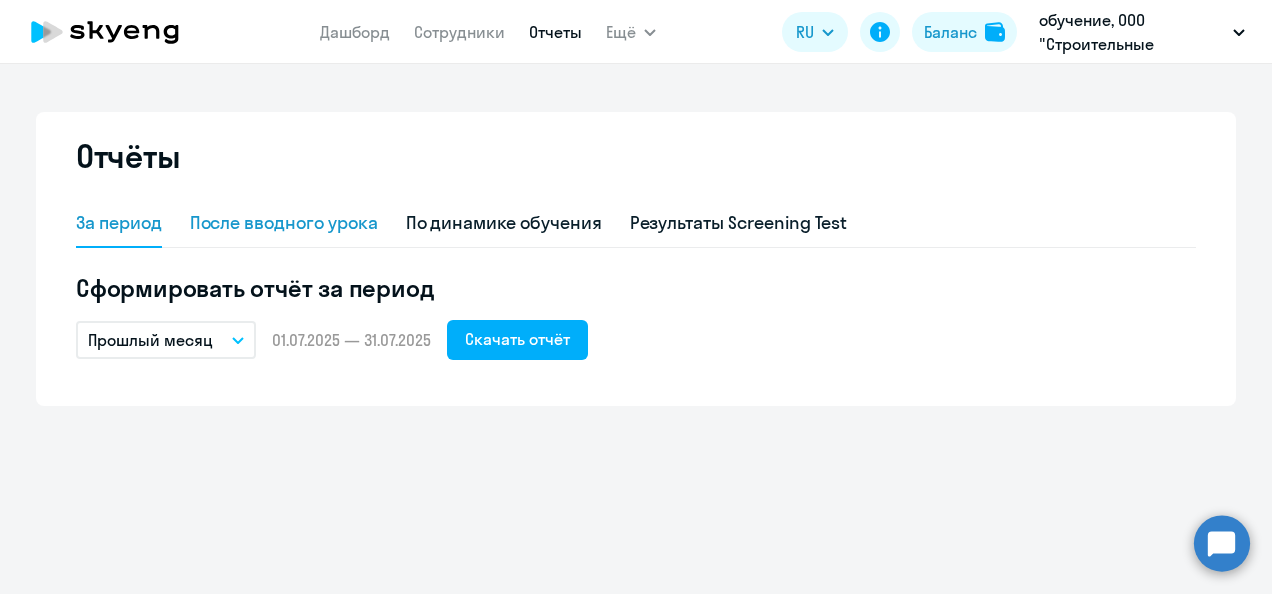 click on "После вводного урока" 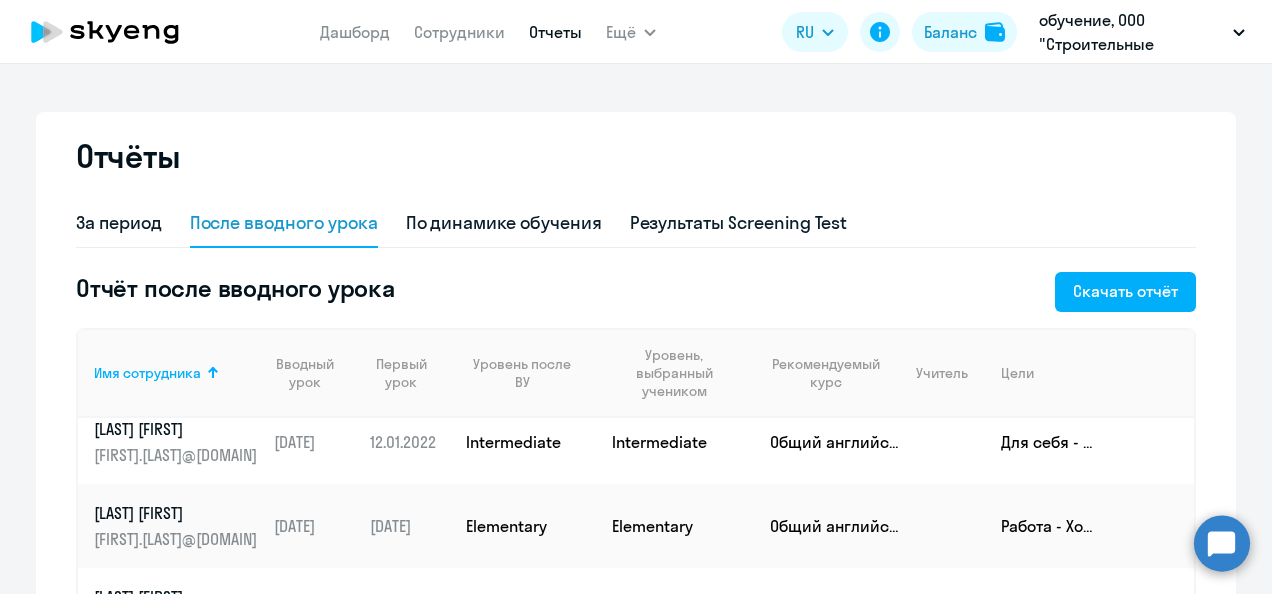 scroll, scrollTop: 238, scrollLeft: 0, axis: vertical 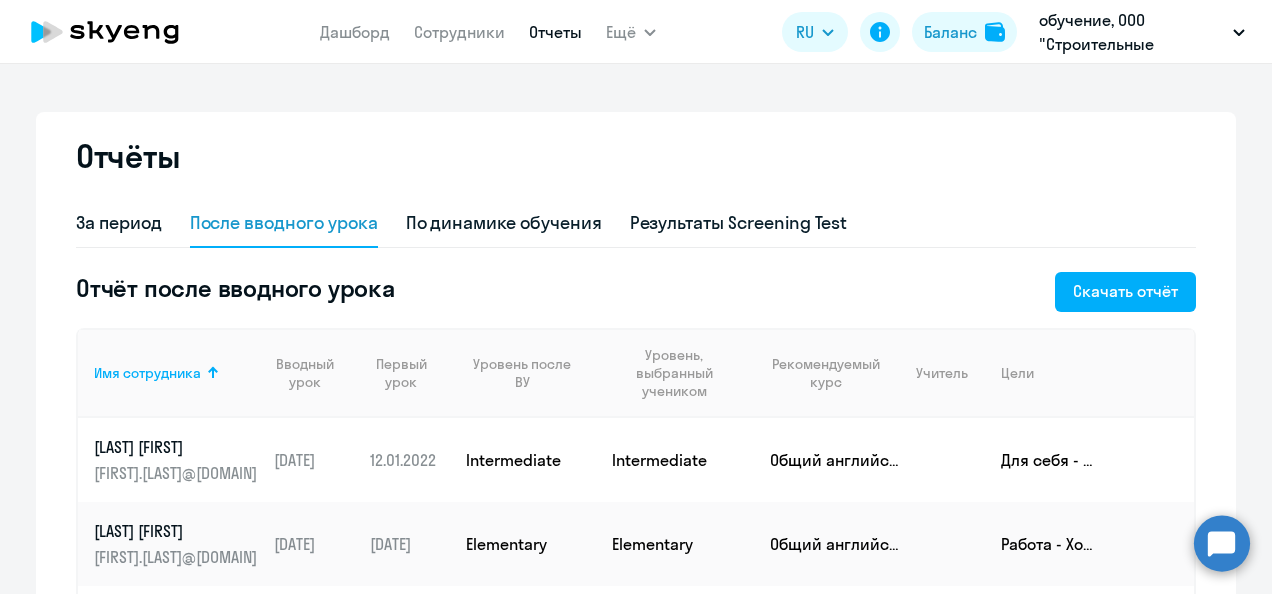 drag, startPoint x: 70, startPoint y: 289, endPoint x: 417, endPoint y: 301, distance: 347.20743 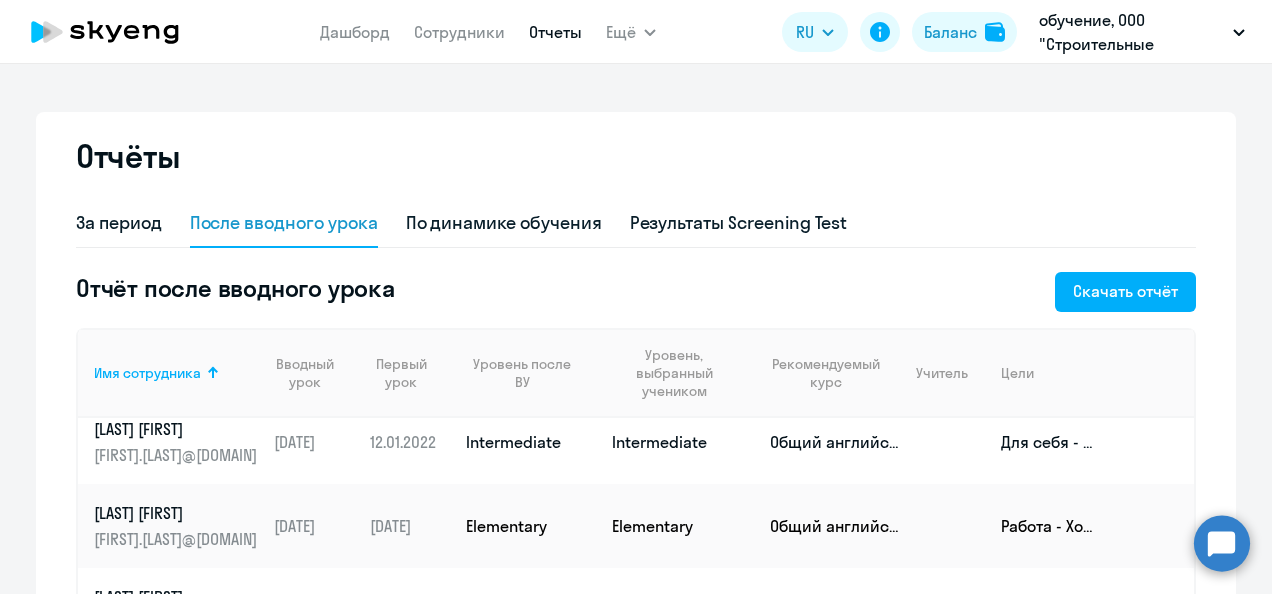 scroll, scrollTop: 0, scrollLeft: 0, axis: both 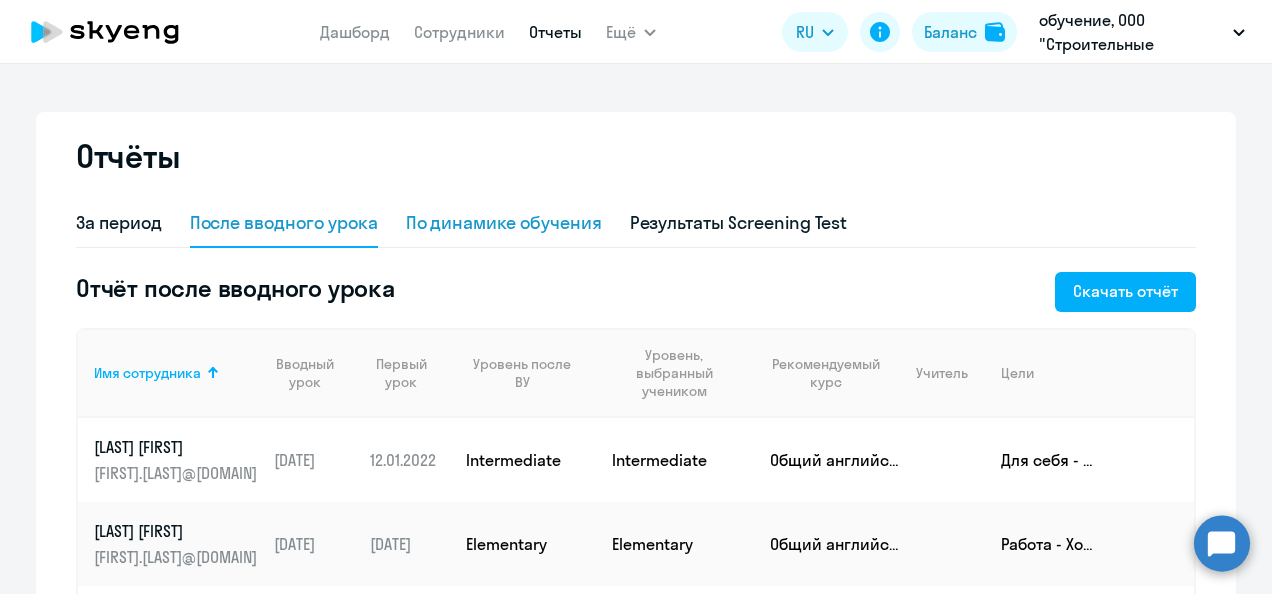 click on "По динамике обучения" 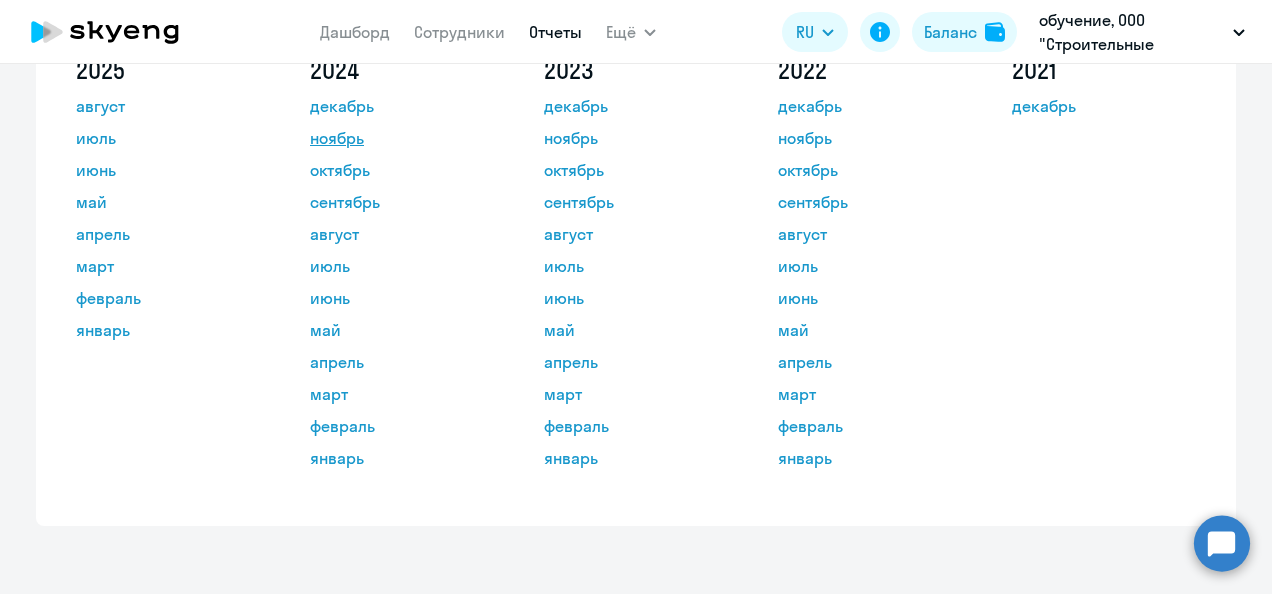 scroll, scrollTop: 0, scrollLeft: 0, axis: both 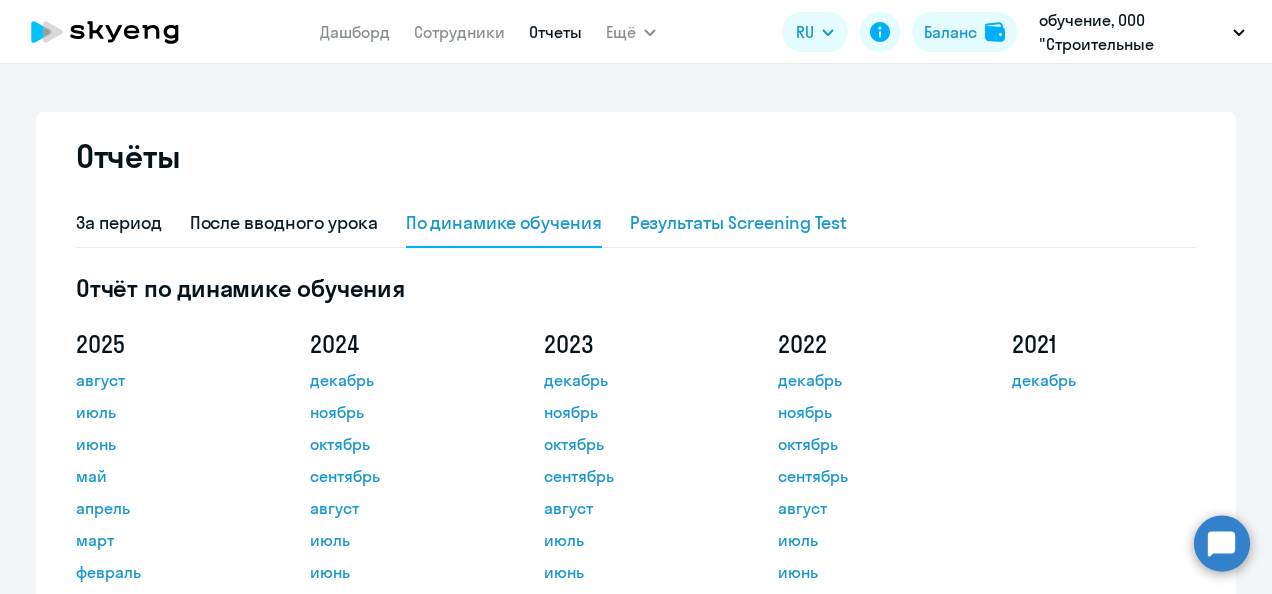 click on "Результаты Screening Test" 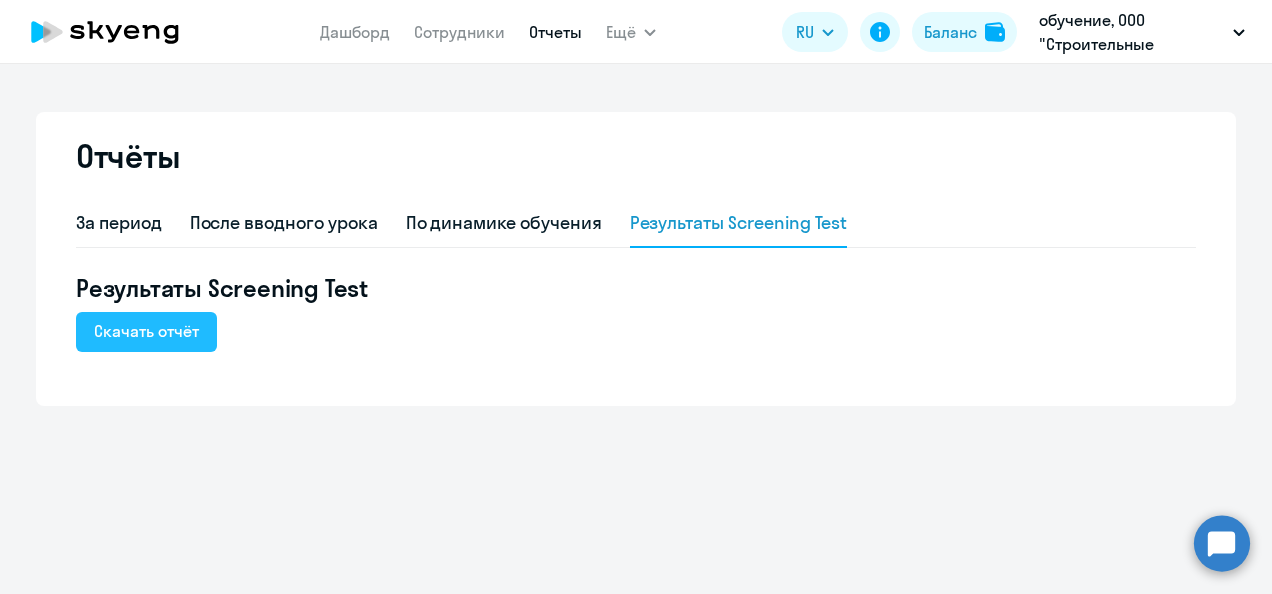 click on "Скачать отчёт" 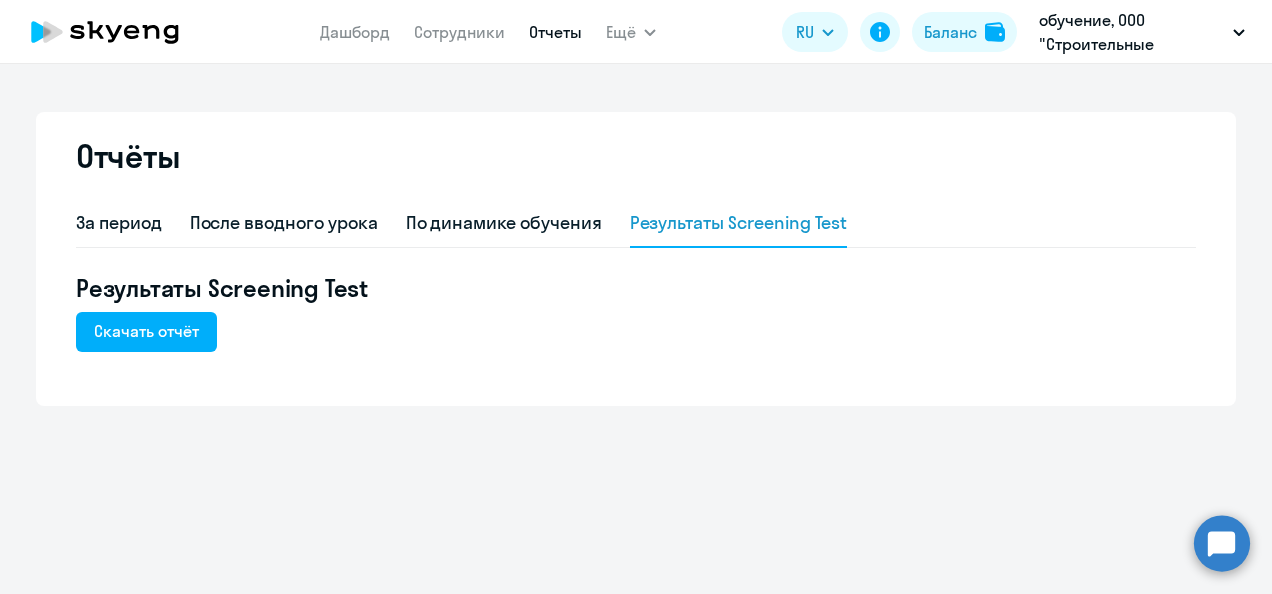 click on "Отчёты" 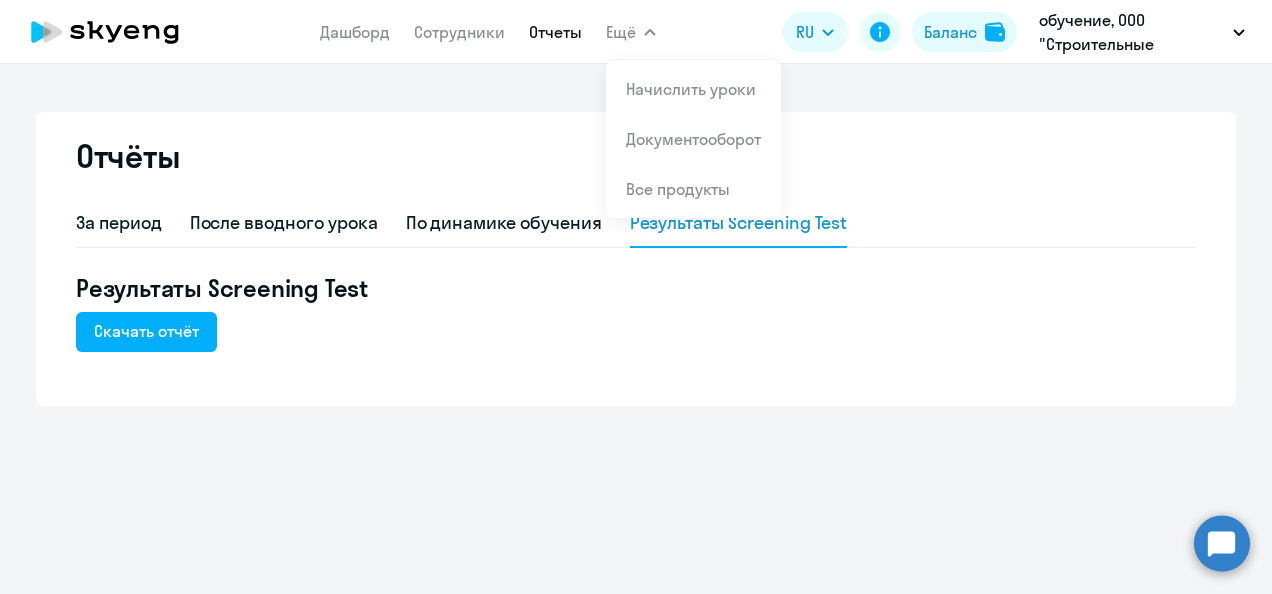 click 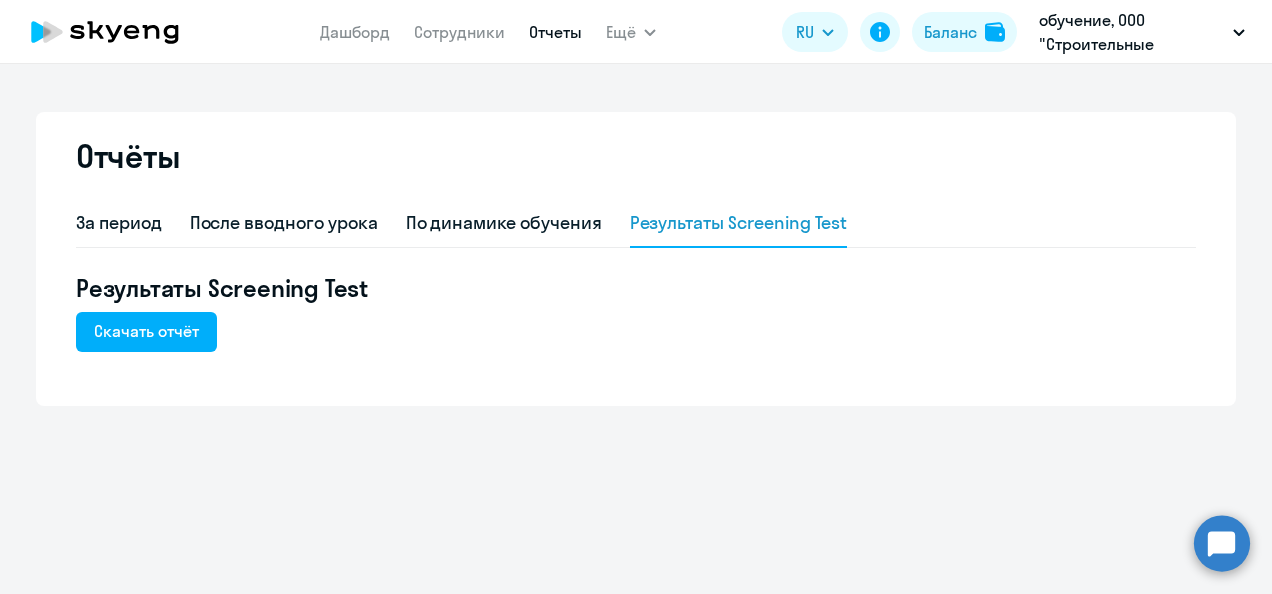 click 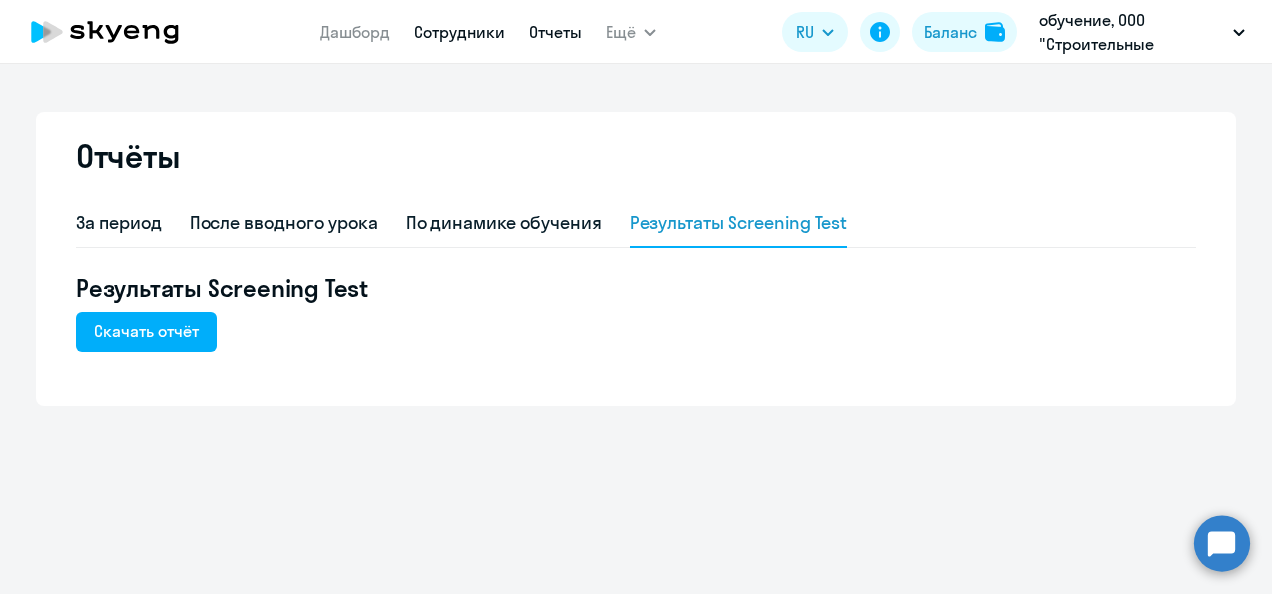 click on "Сотрудники" at bounding box center [459, 32] 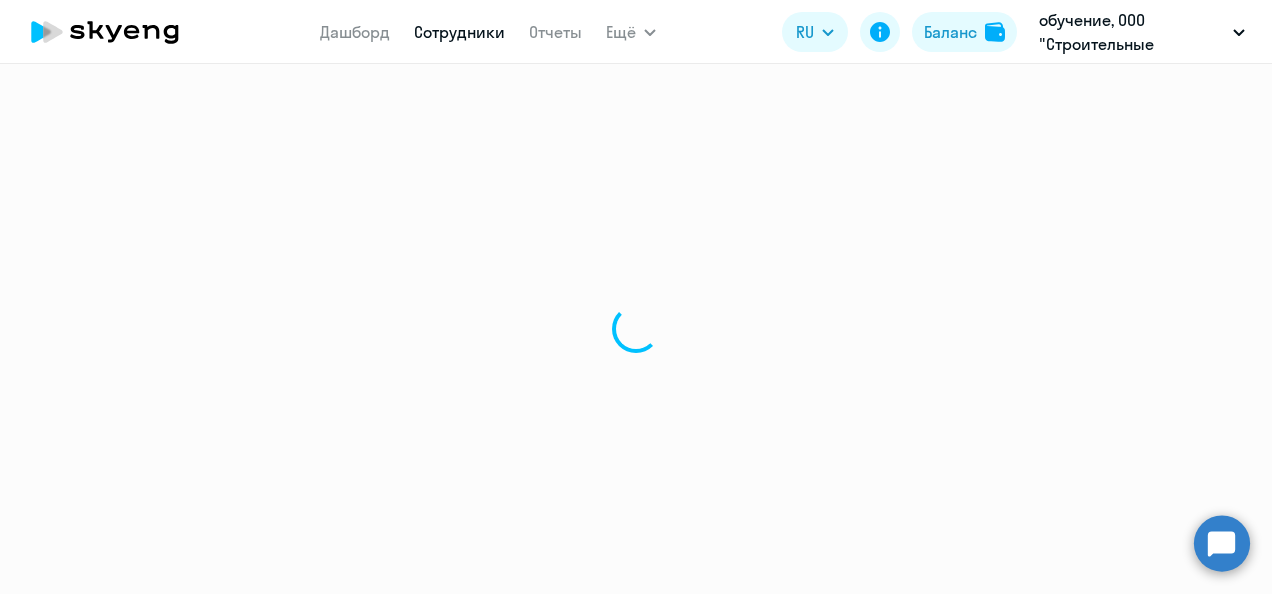 select on "30" 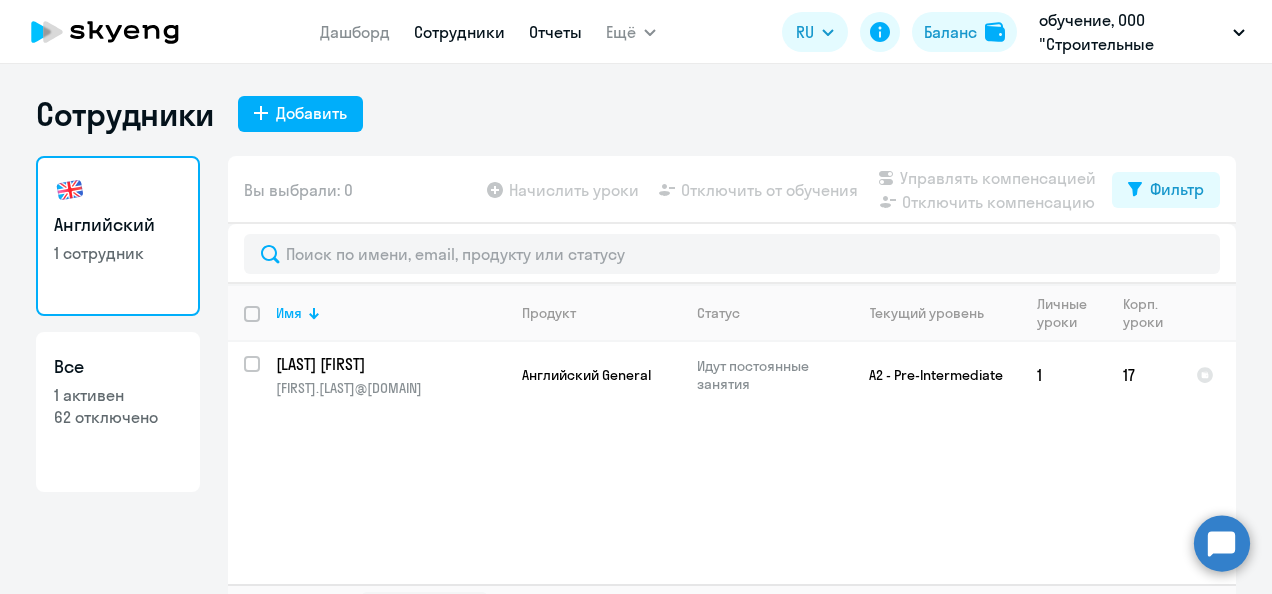 click on "Отчеты" at bounding box center (555, 32) 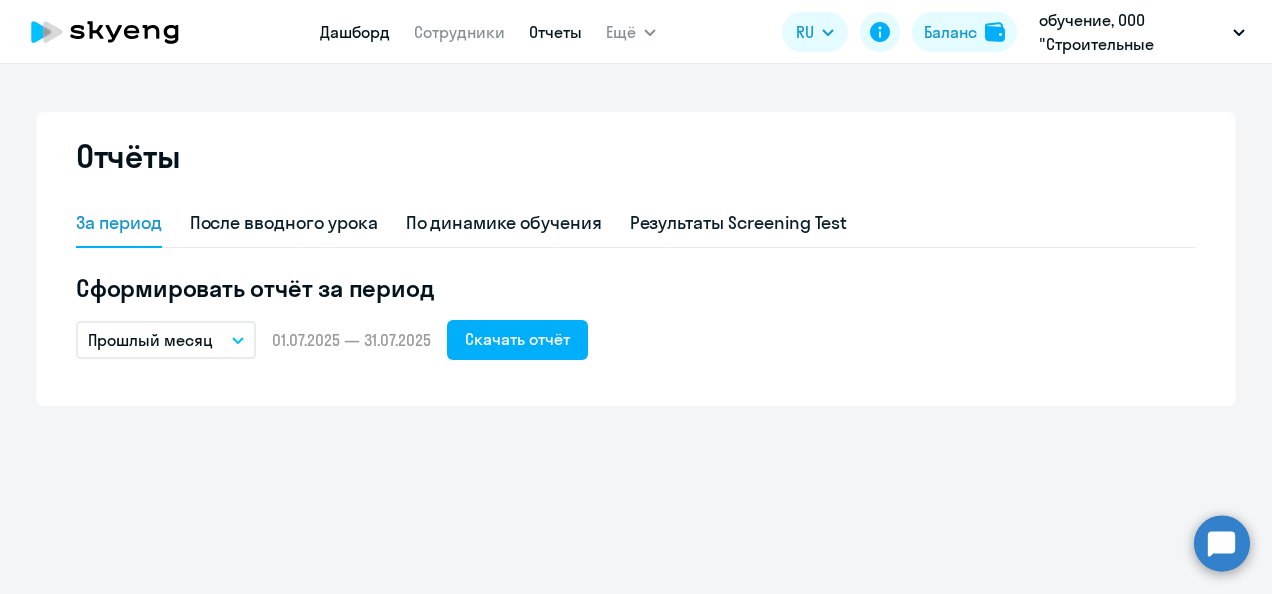 click on "Дашборд" at bounding box center (355, 32) 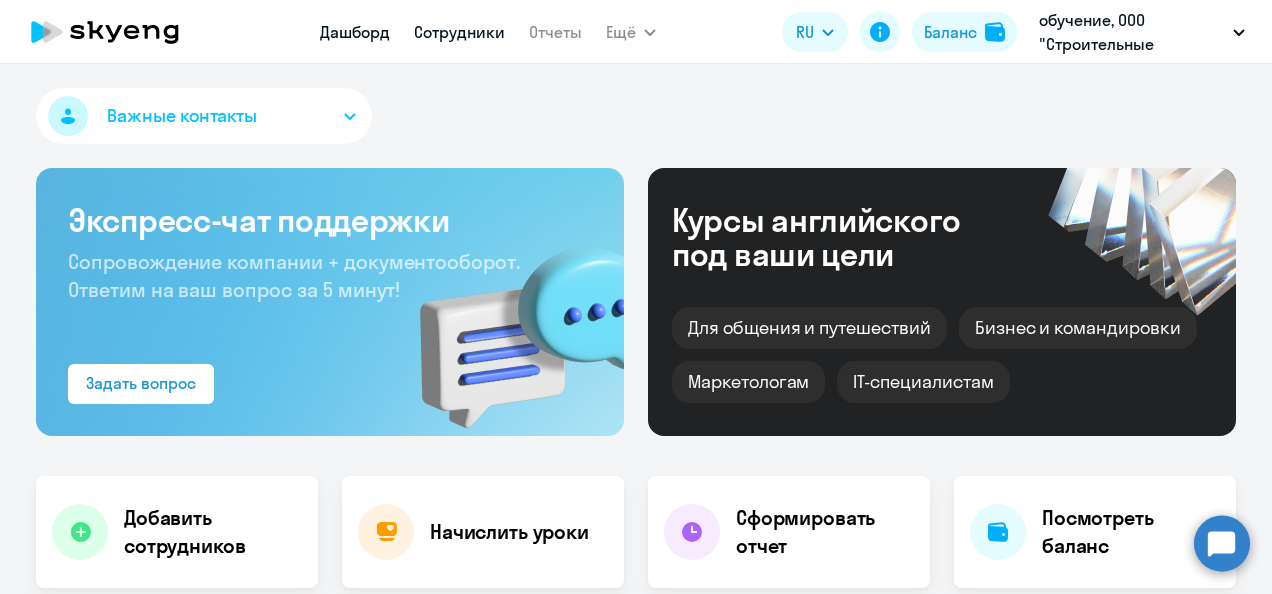 click on "Сотрудники" at bounding box center [459, 32] 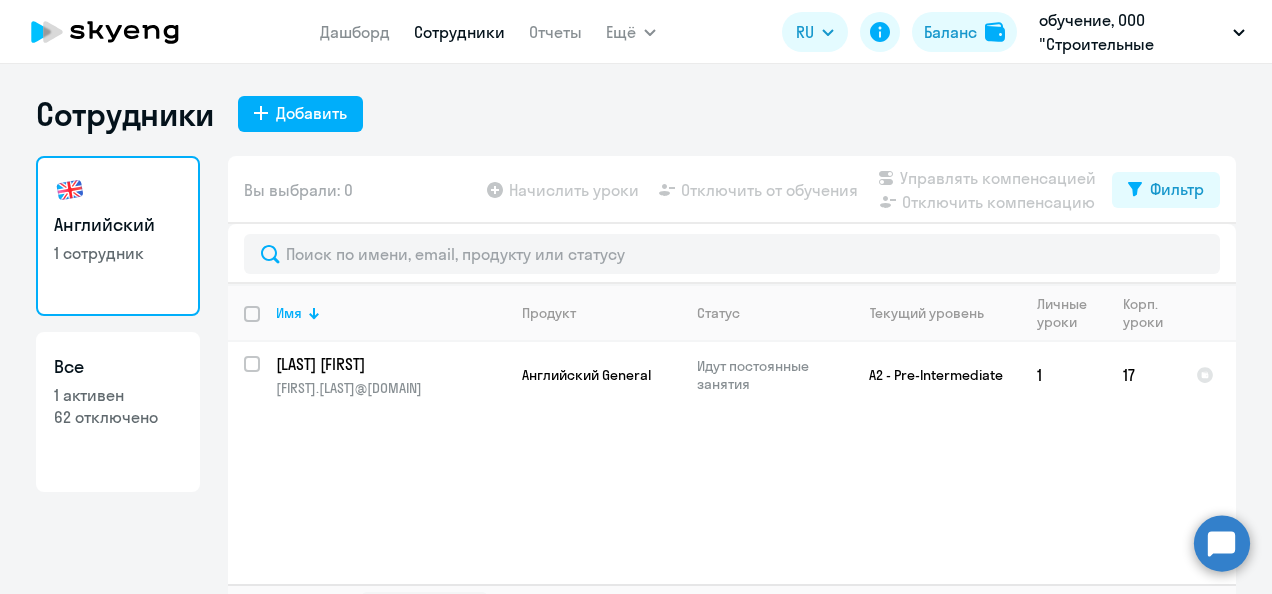 click on "Отчеты" at bounding box center [555, 32] 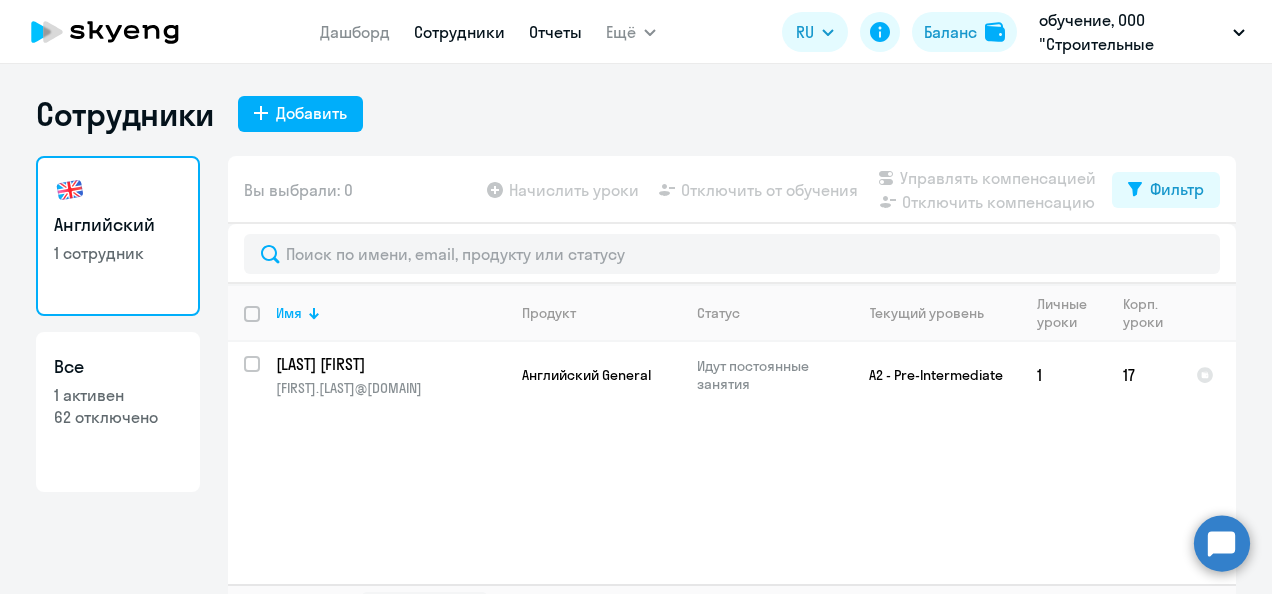 click on "Отчеты" at bounding box center (555, 32) 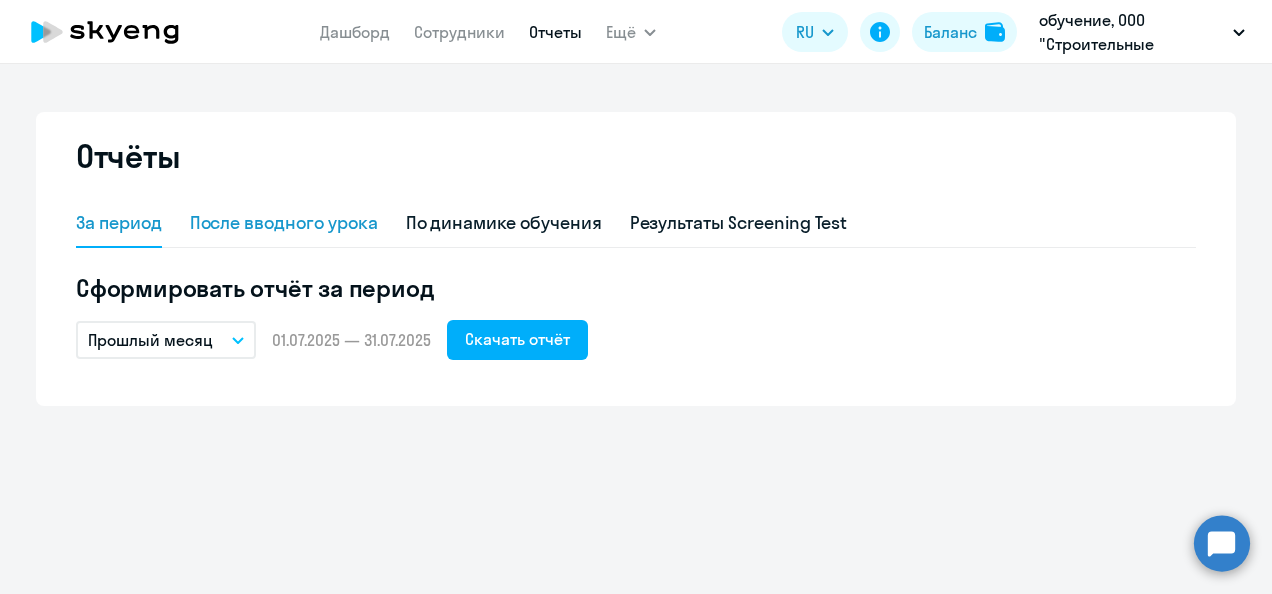 click on "После вводного урока" 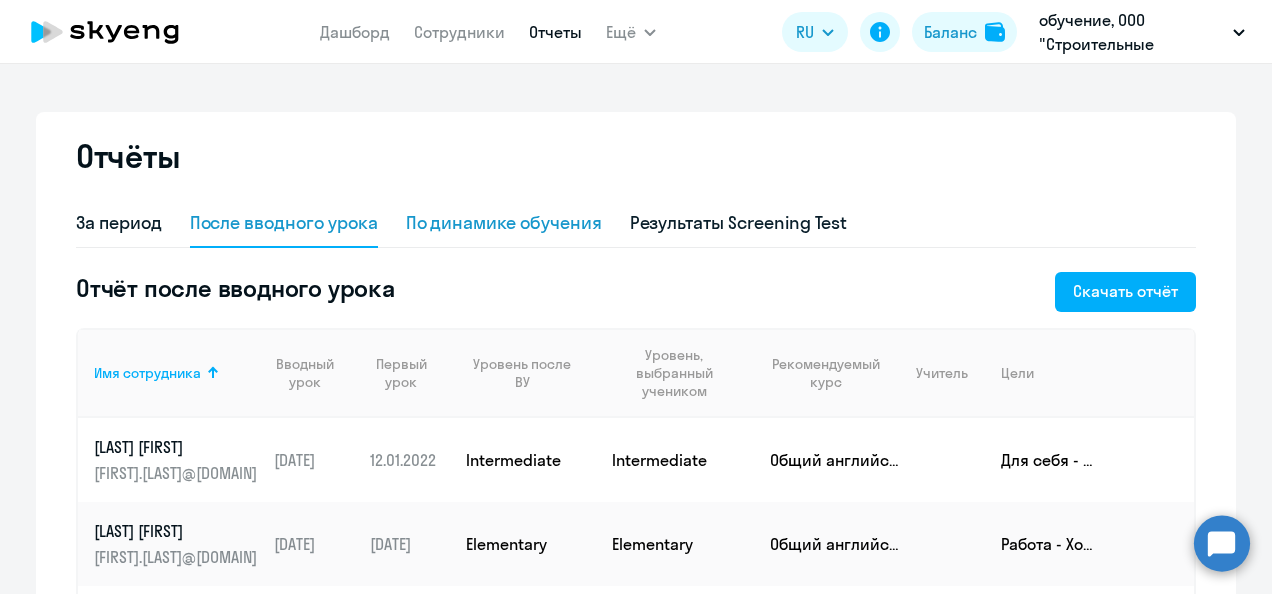 click on "По динамике обучения" 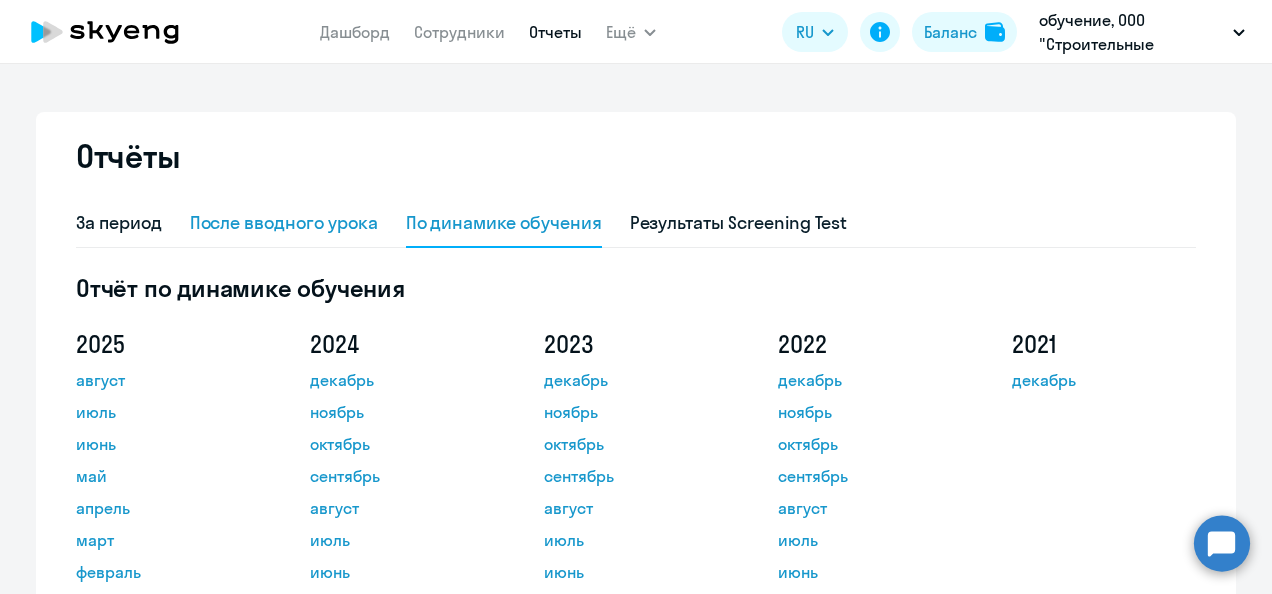 click on "После вводного урока" 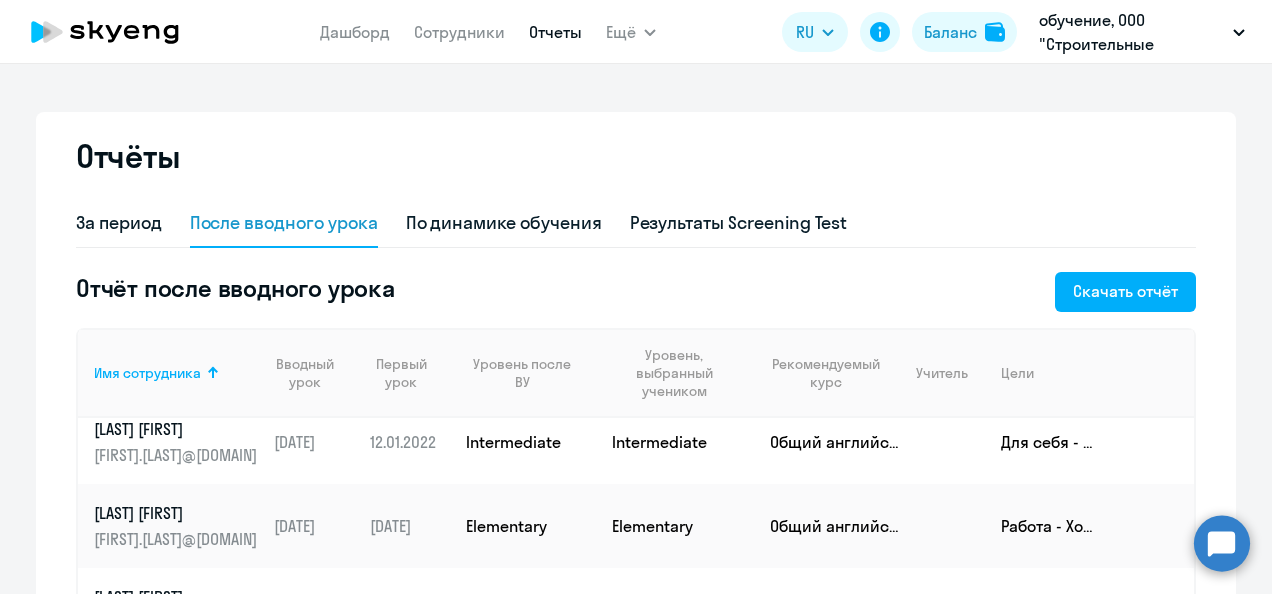 scroll, scrollTop: 238, scrollLeft: 0, axis: vertical 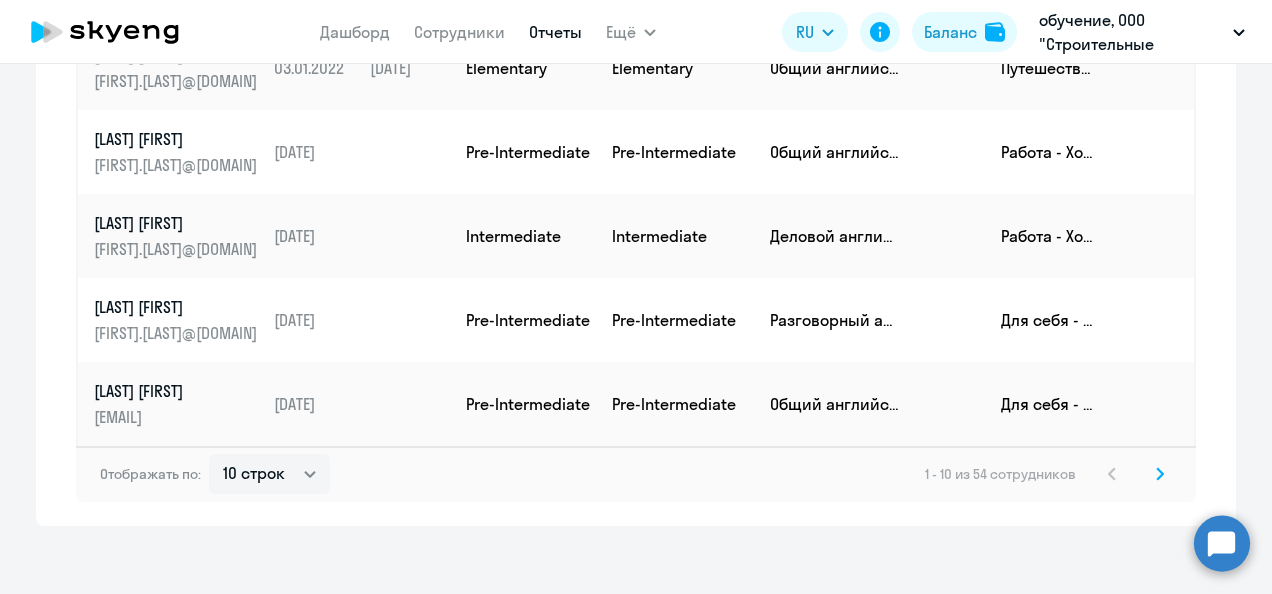 click 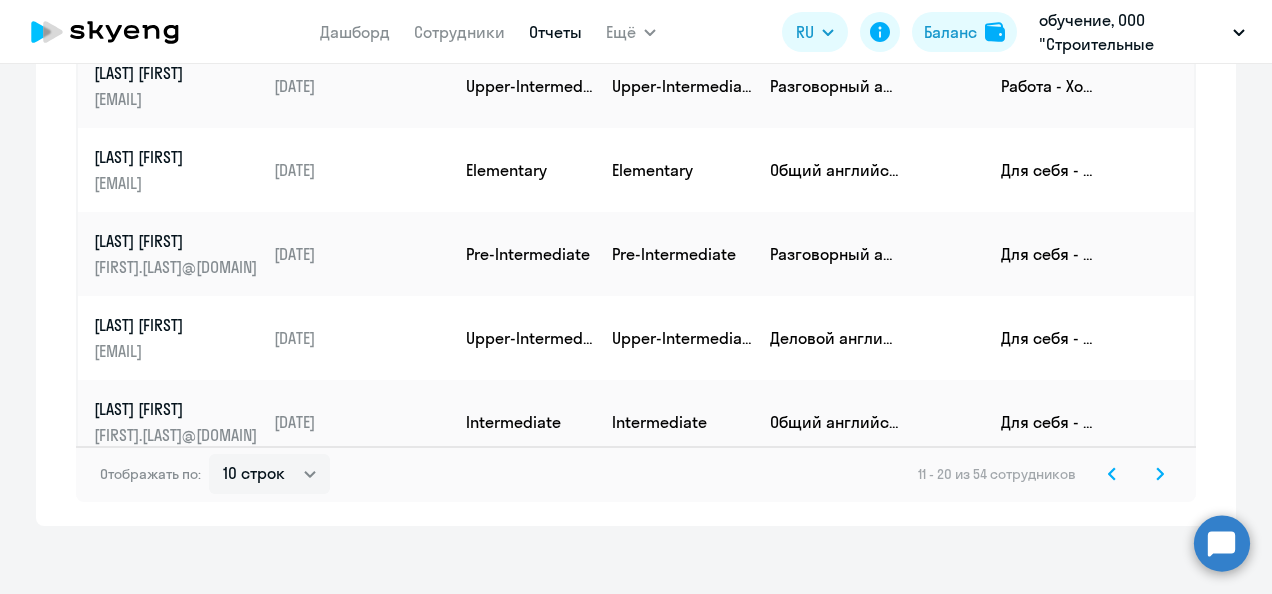 click 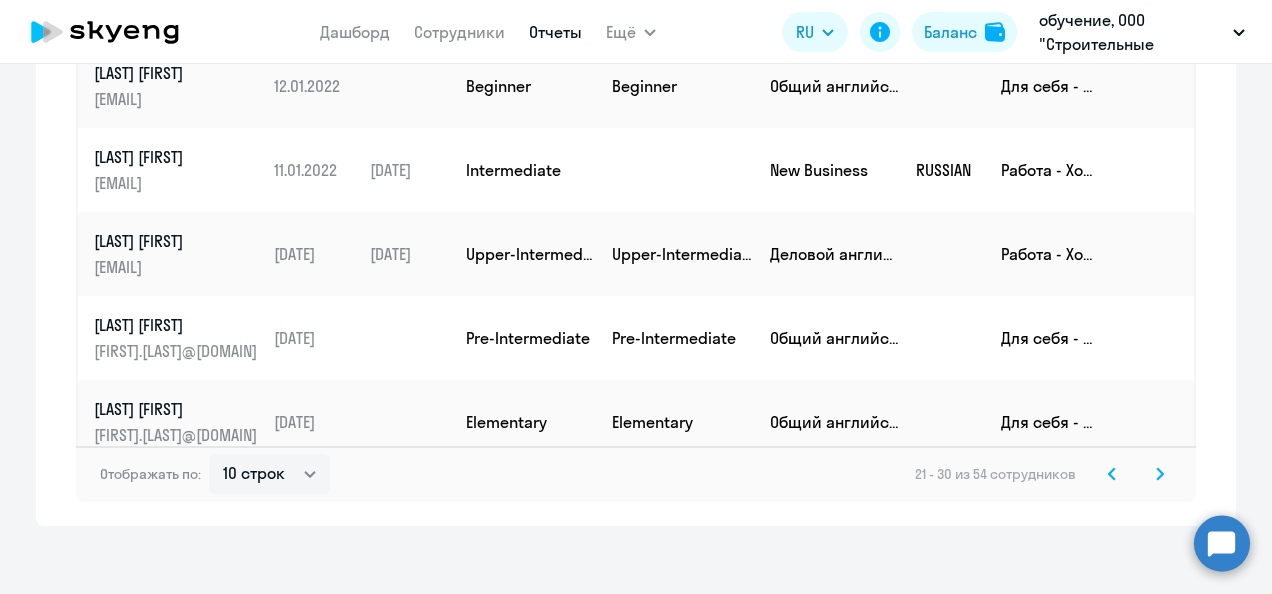 click 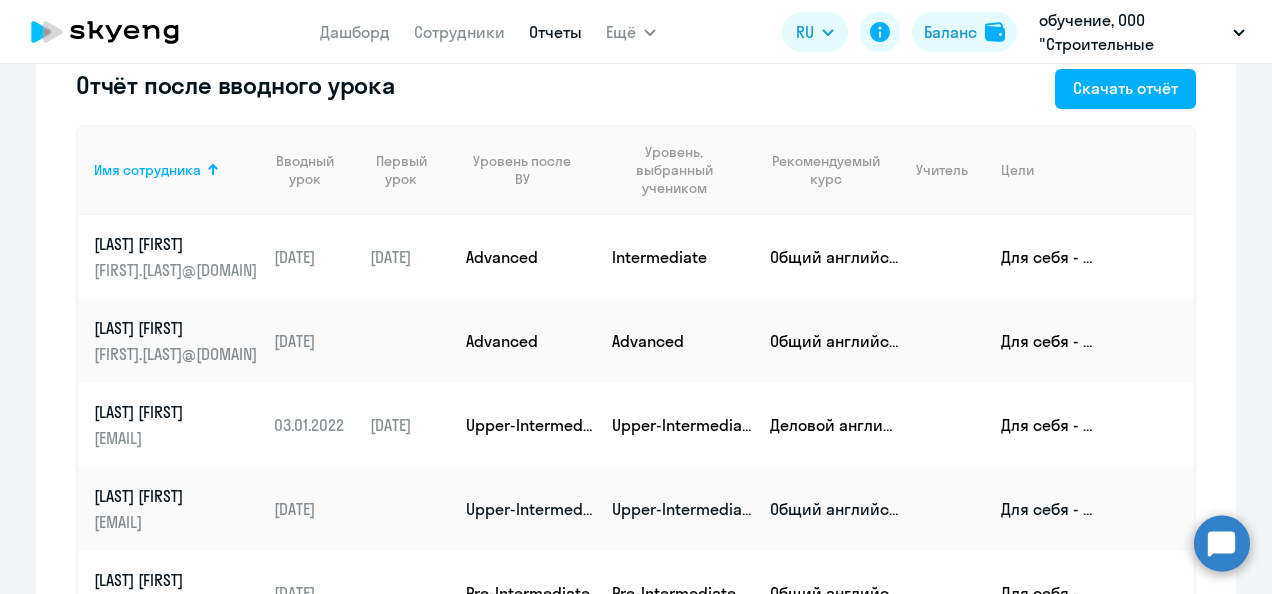 scroll, scrollTop: 94, scrollLeft: 0, axis: vertical 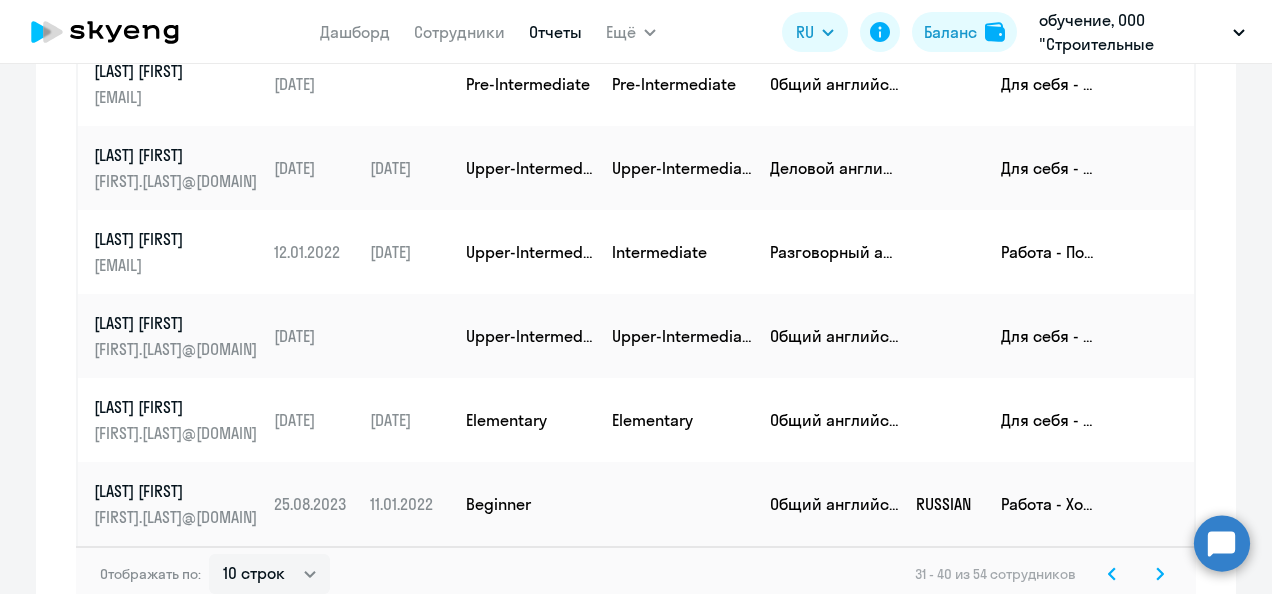 click 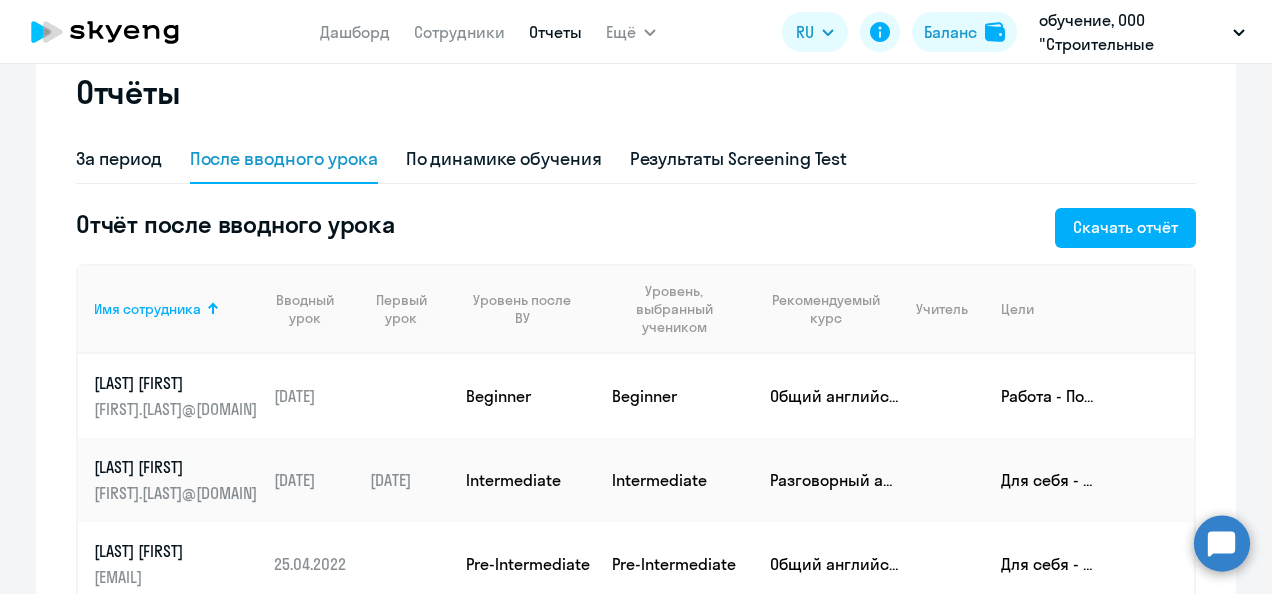 scroll, scrollTop: 0, scrollLeft: 0, axis: both 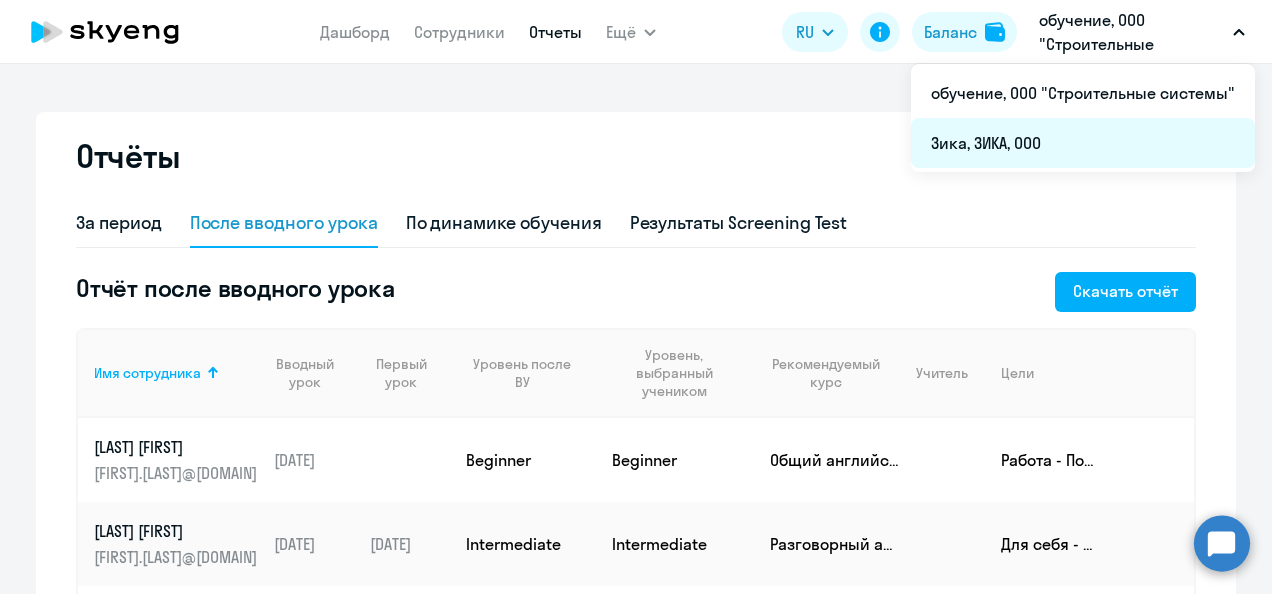 click on "Зика, ЗИКА, ООО" at bounding box center (1083, 143) 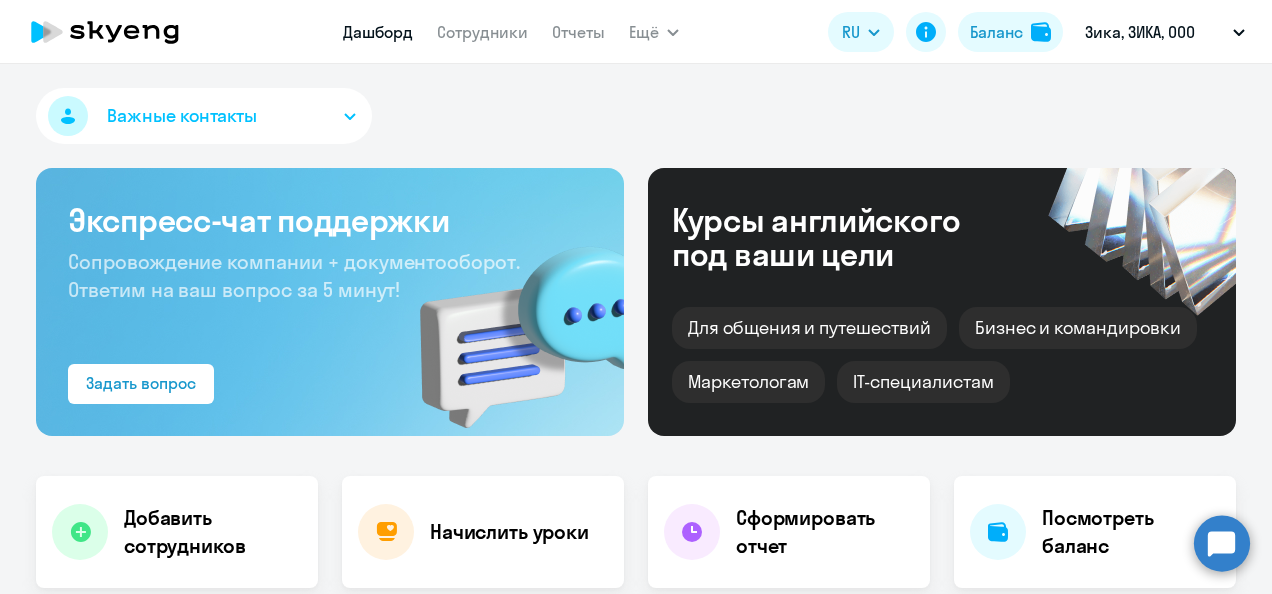 select on "30" 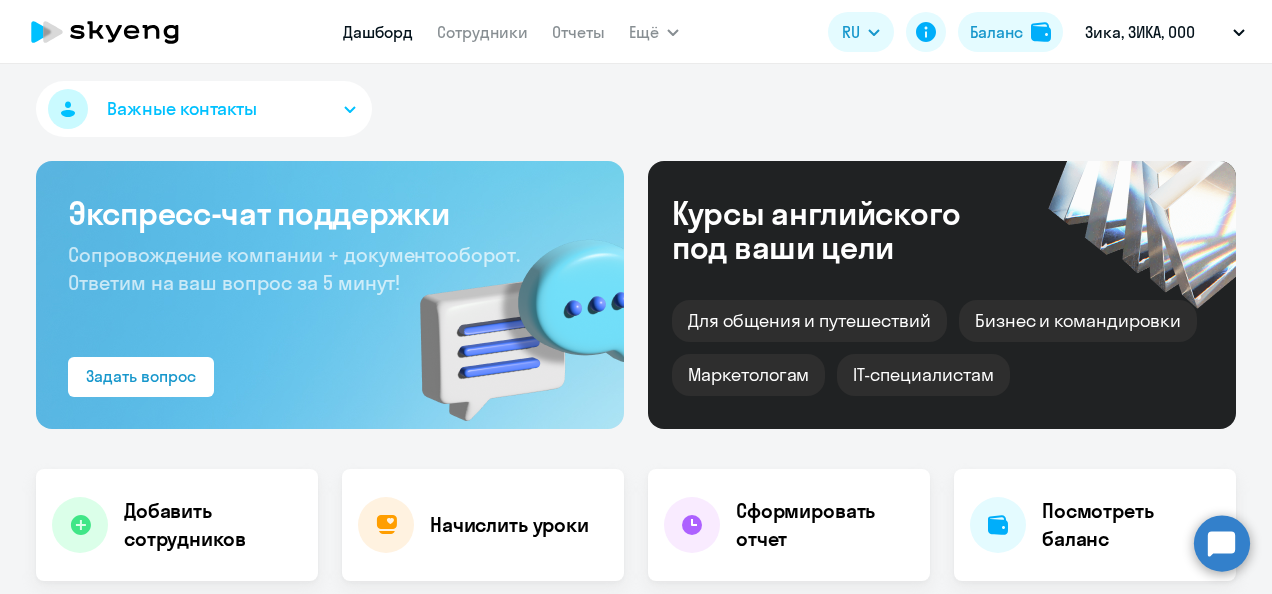 scroll, scrollTop: 0, scrollLeft: 0, axis: both 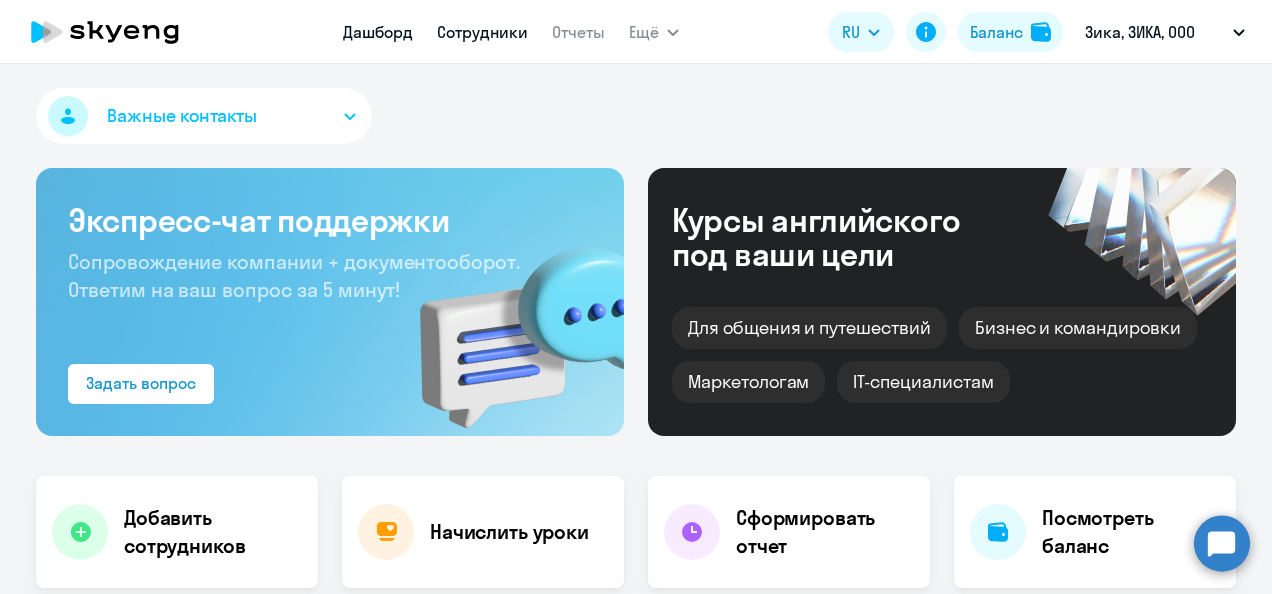 click on "Сотрудники" at bounding box center (482, 32) 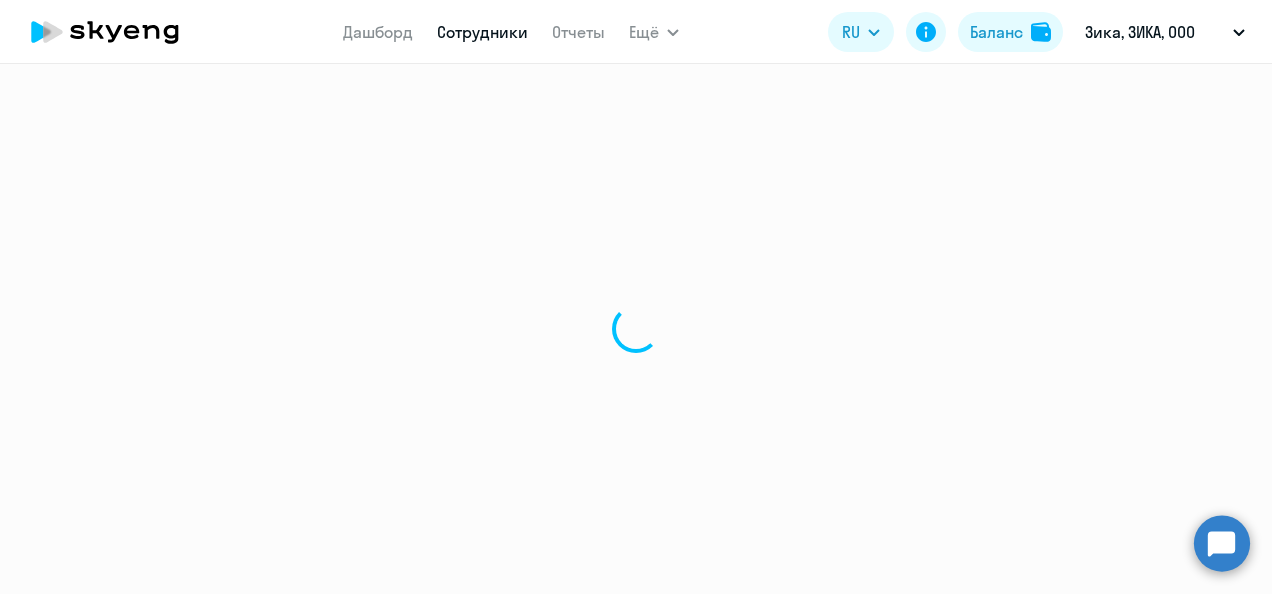 select on "30" 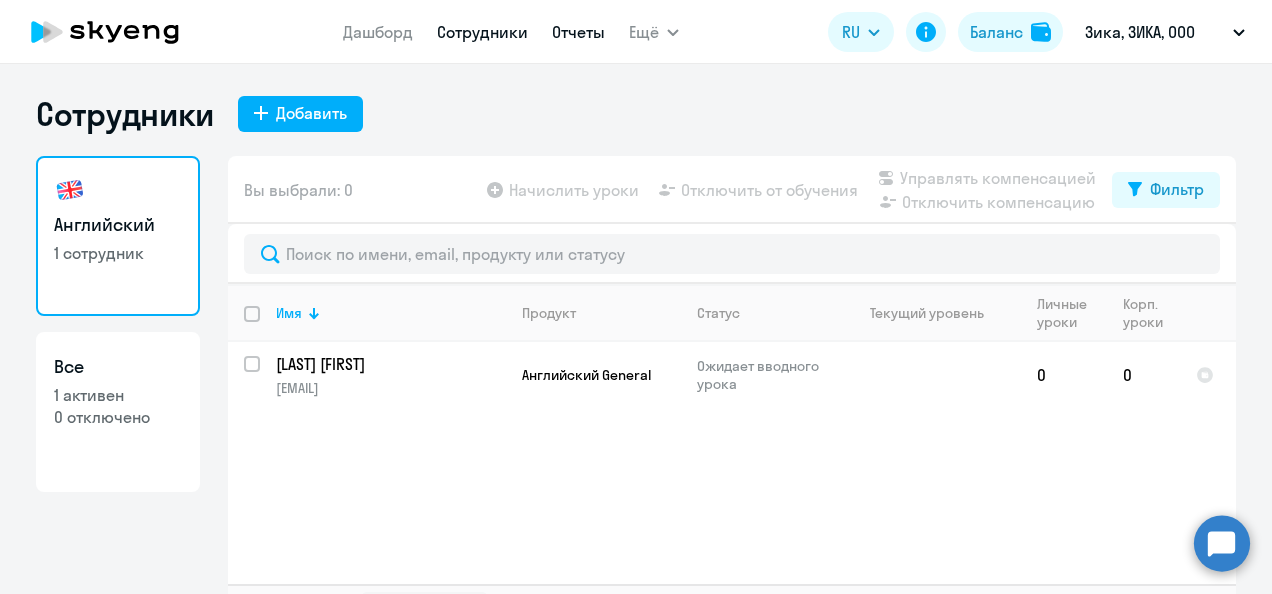 click on "Отчеты" at bounding box center [578, 32] 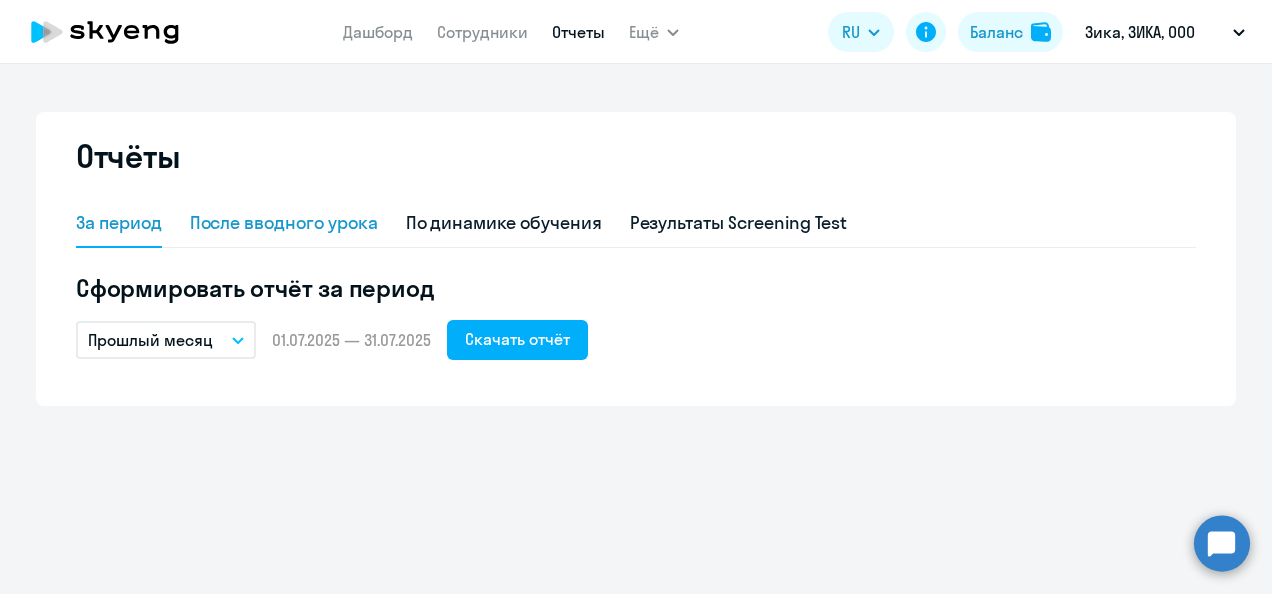 click on "После вводного урока" 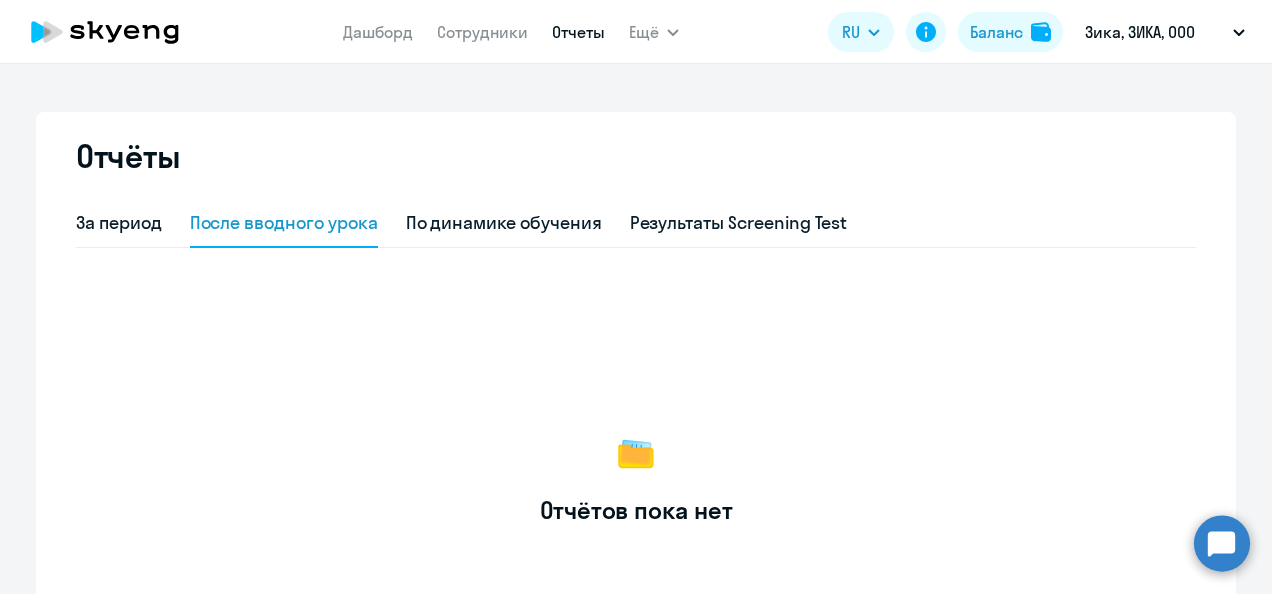 scroll, scrollTop: 0, scrollLeft: 0, axis: both 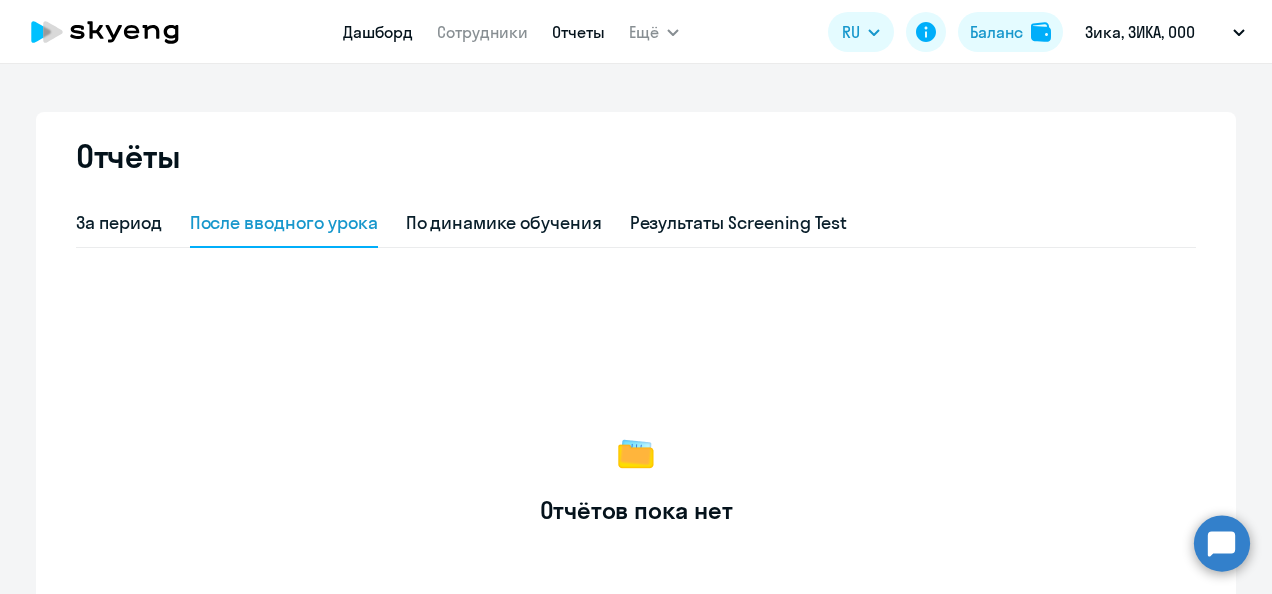 click on "Дашборд" at bounding box center (378, 32) 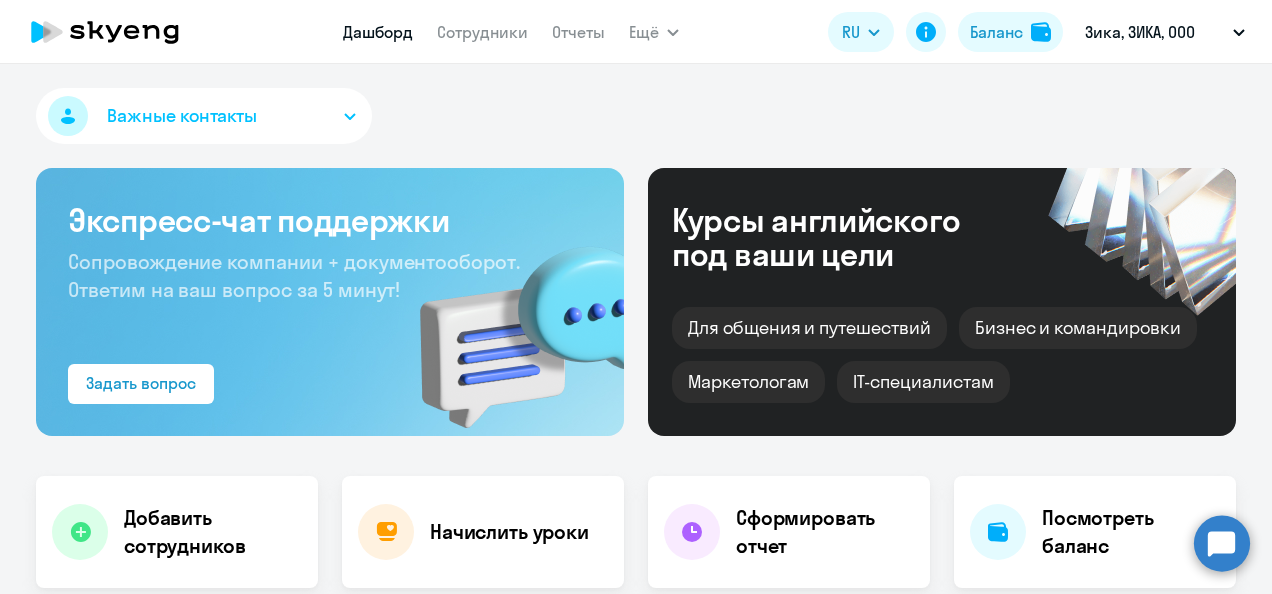 select on "30" 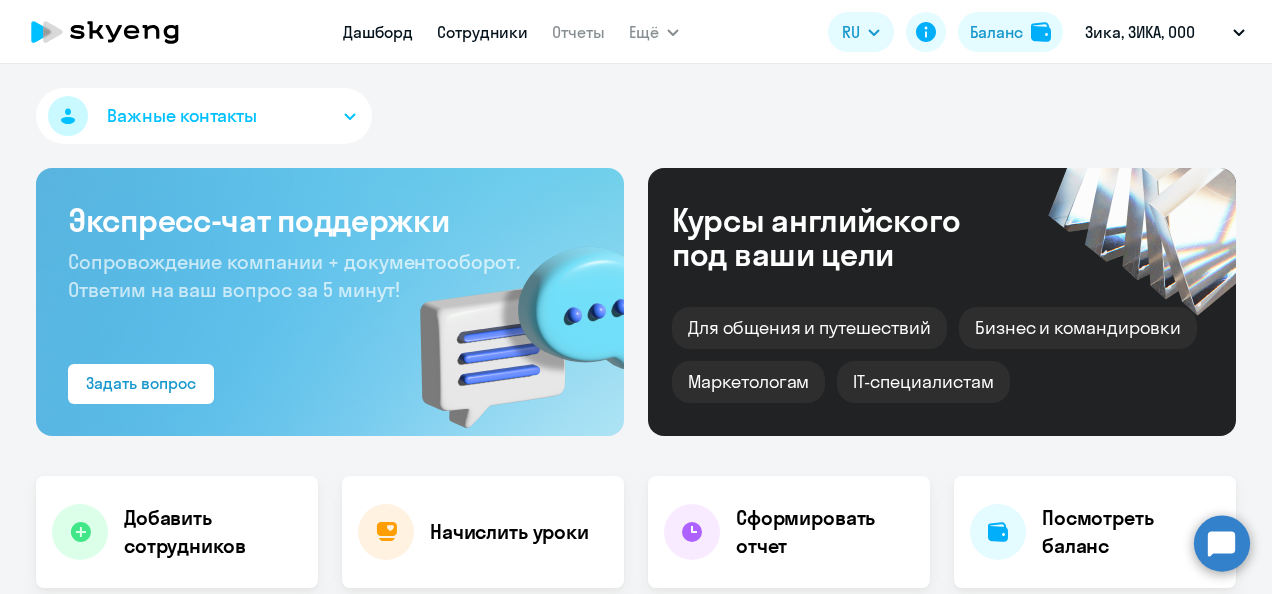 click on "Сотрудники" at bounding box center [482, 32] 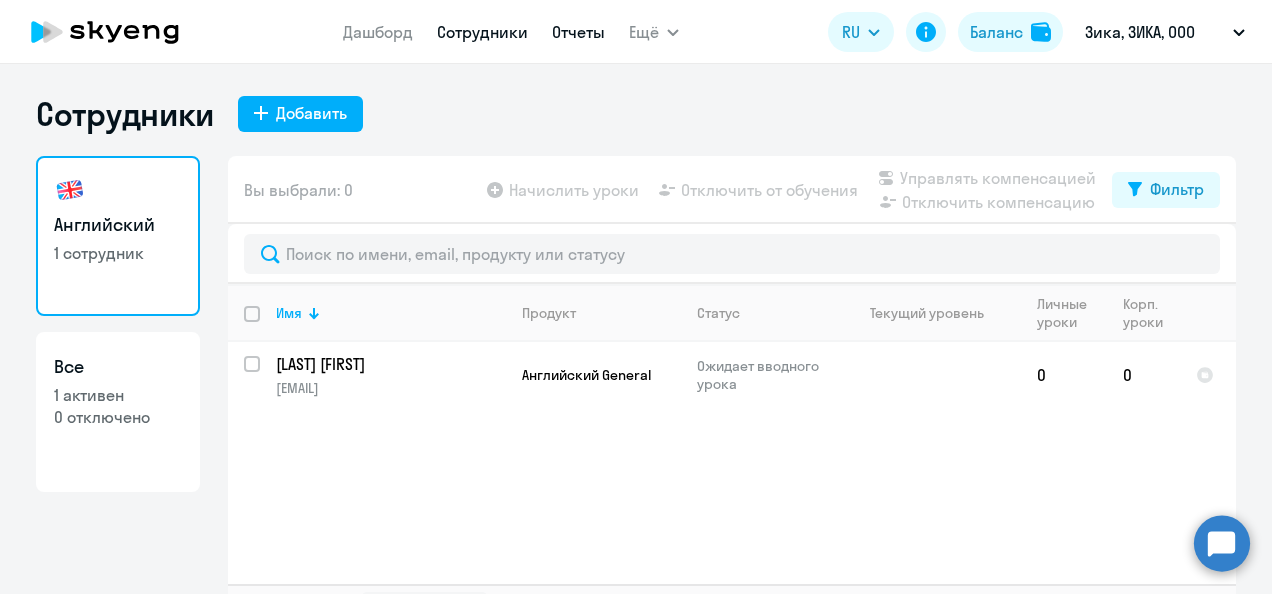 click on "Отчеты" at bounding box center [578, 32] 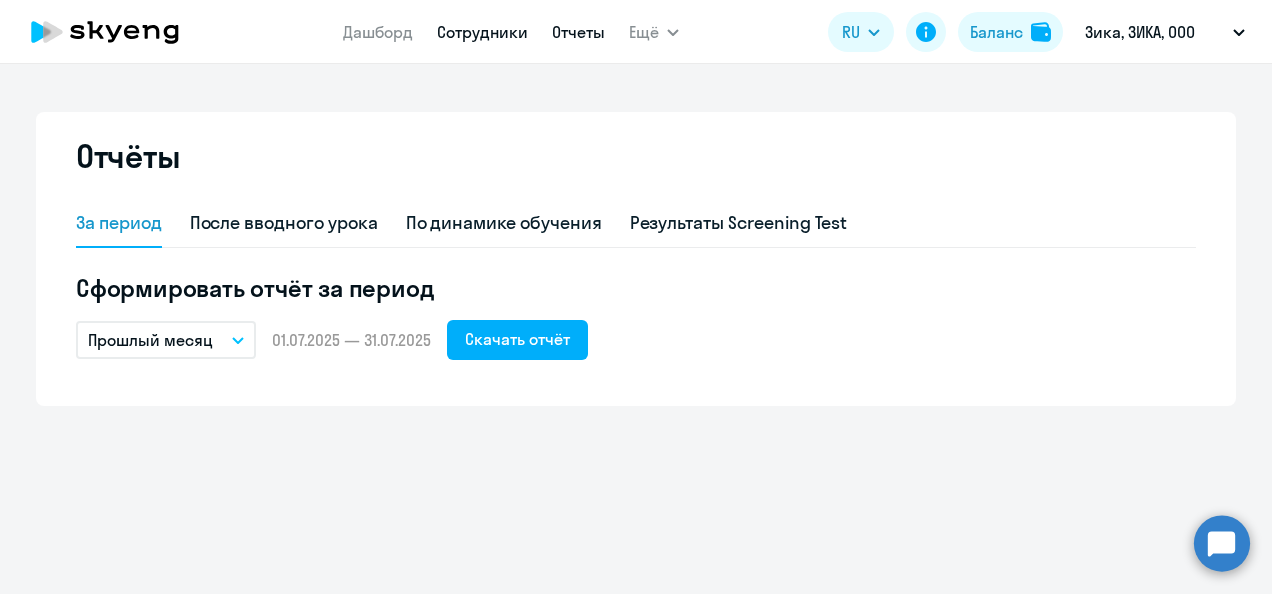 click on "Сотрудники" at bounding box center [482, 32] 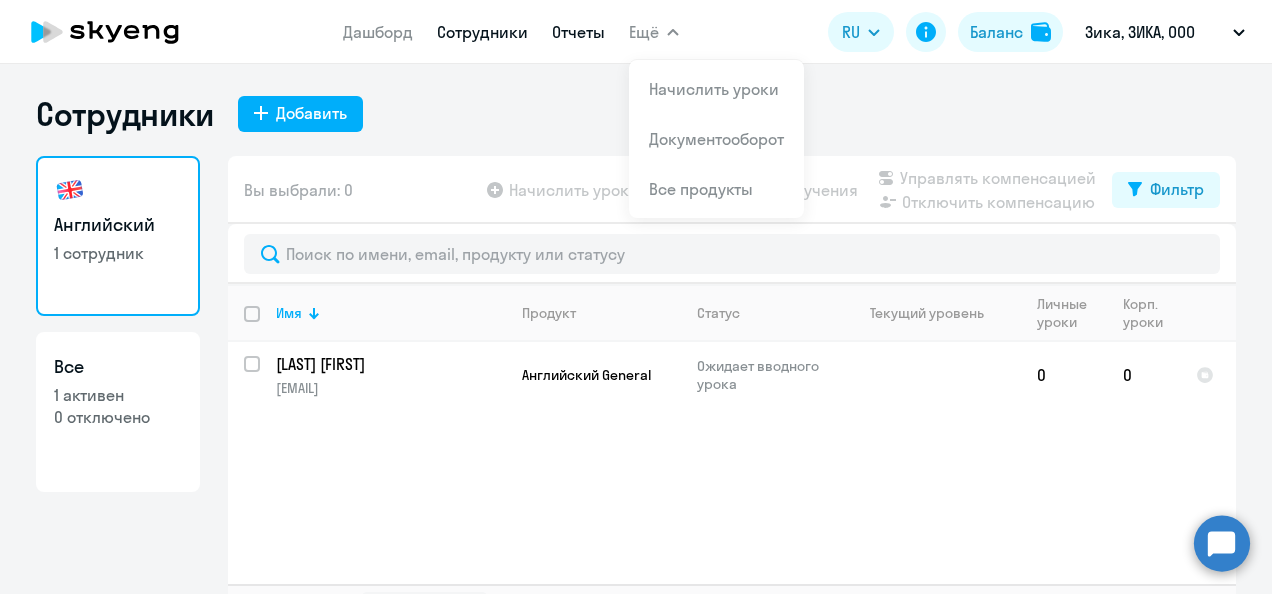click on "Отчеты" at bounding box center (578, 32) 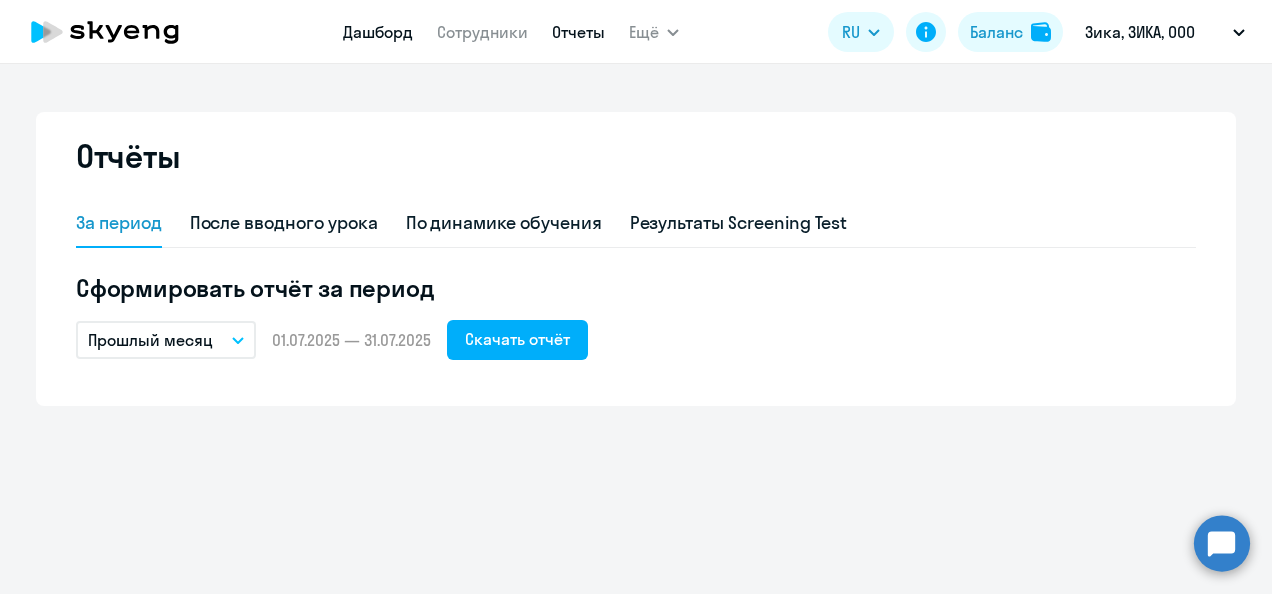 click on "Дашборд" at bounding box center (378, 32) 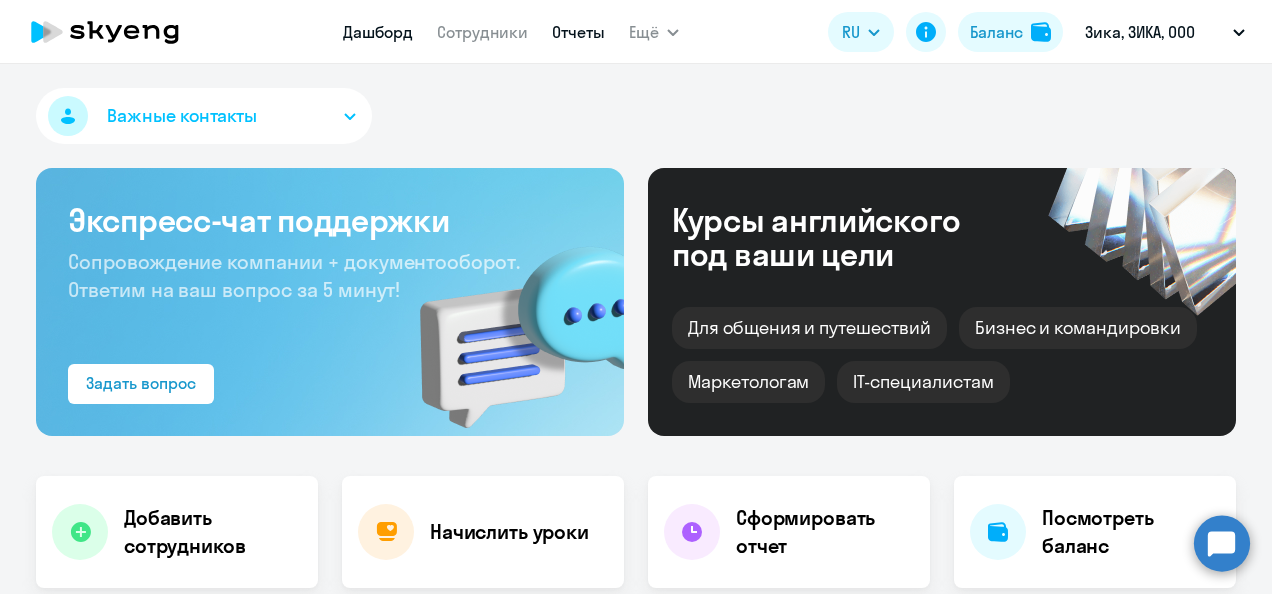 click on "Отчеты" at bounding box center [578, 32] 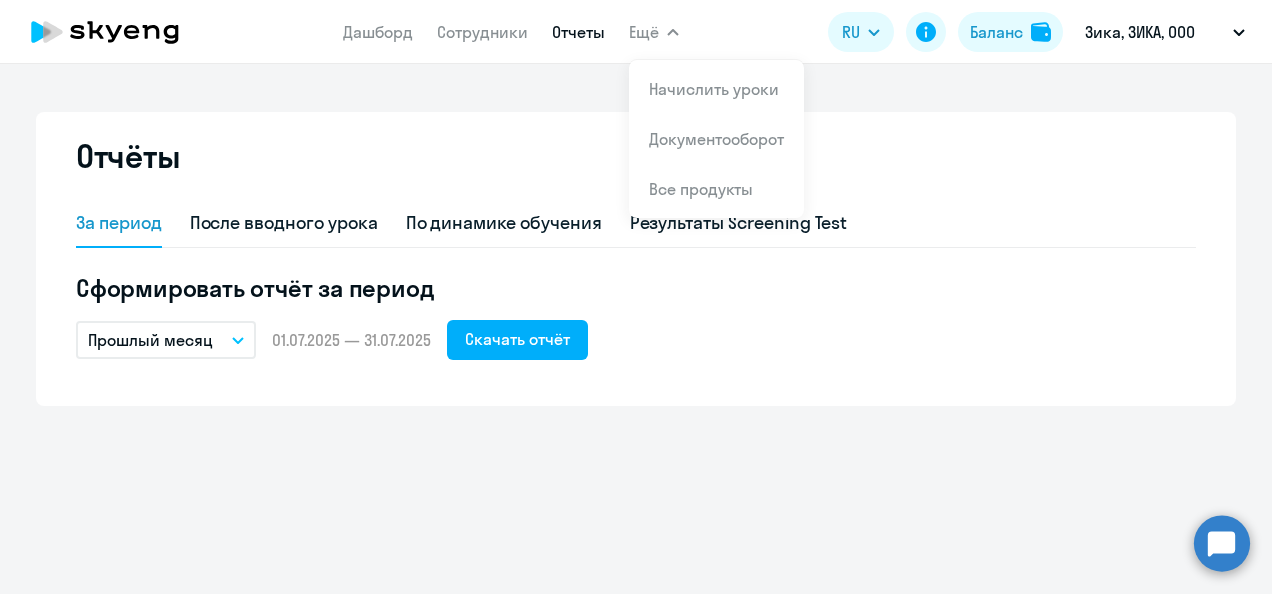 click 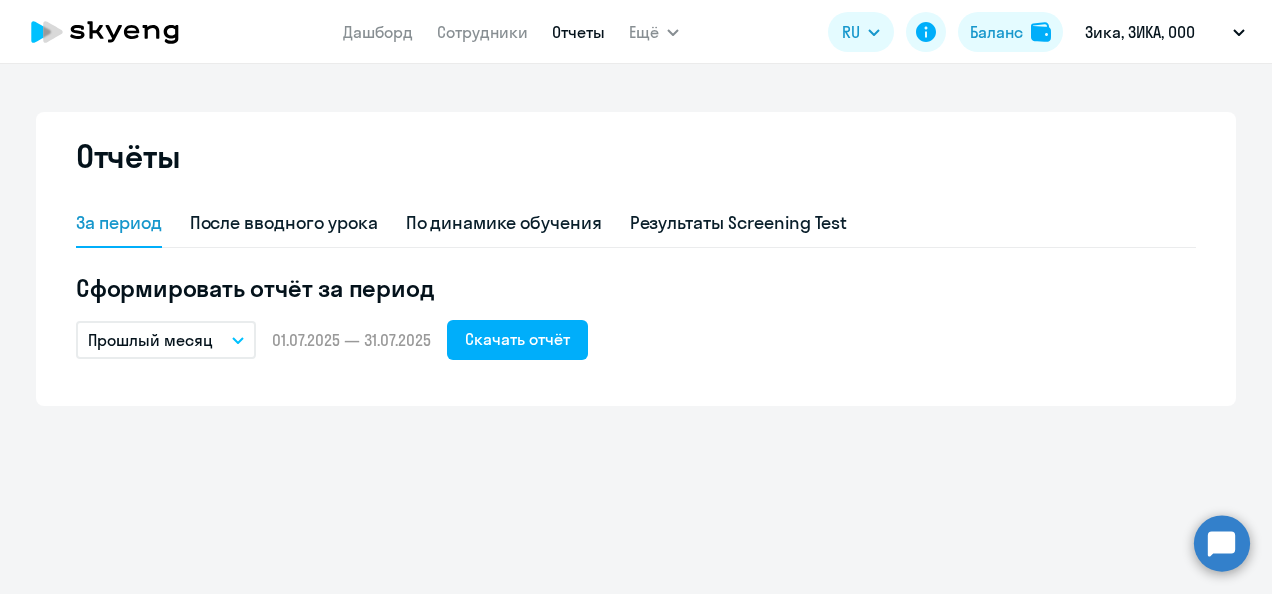 click 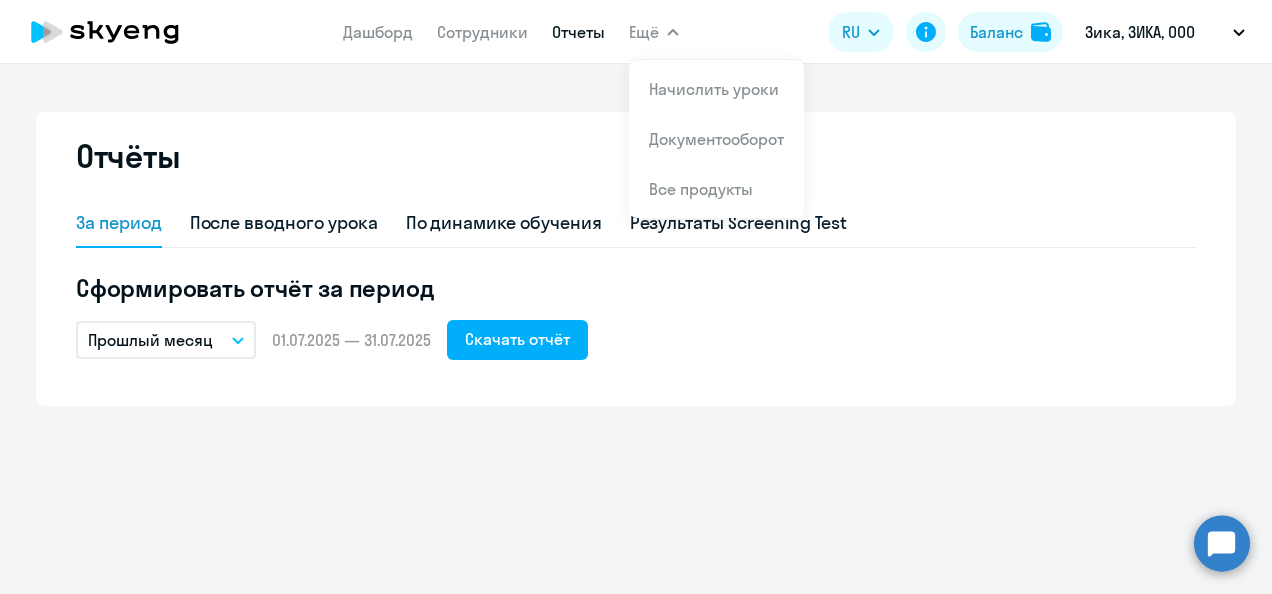 click on "Отчёты За период После вводного урока По динамике обучения Результаты Screening Test Сформировать отчёт за период  Прошлый месяц
–  01.07.2025 — 31.07.2025   Скачать отчёт" at bounding box center (636, 329) 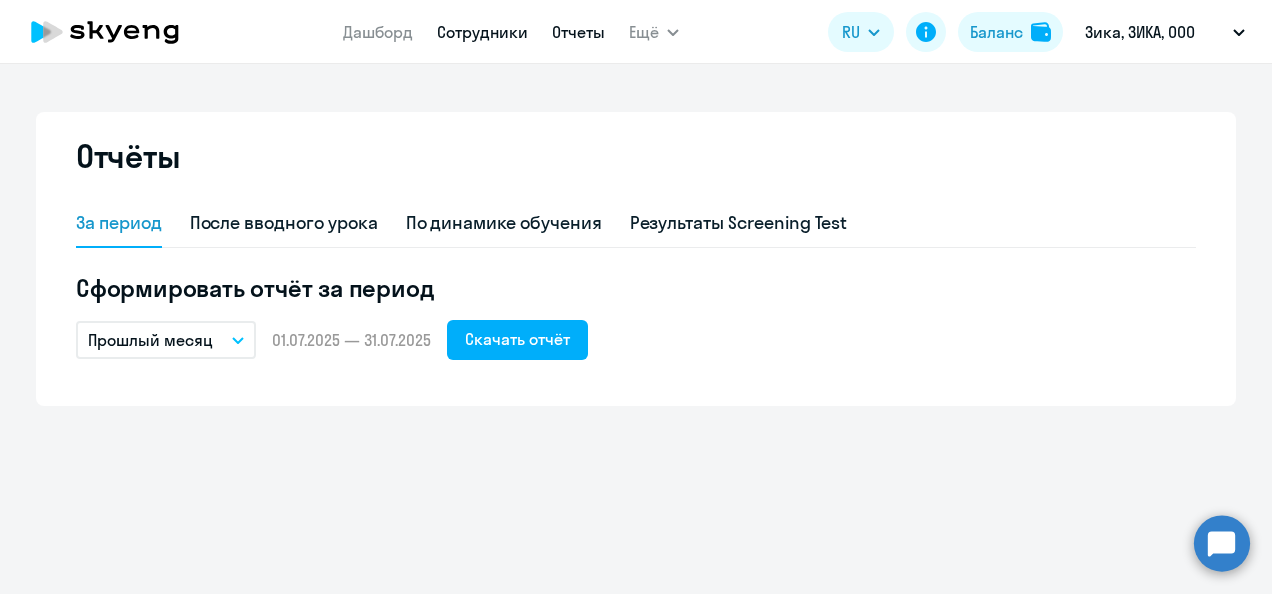 click on "Сотрудники" at bounding box center (482, 32) 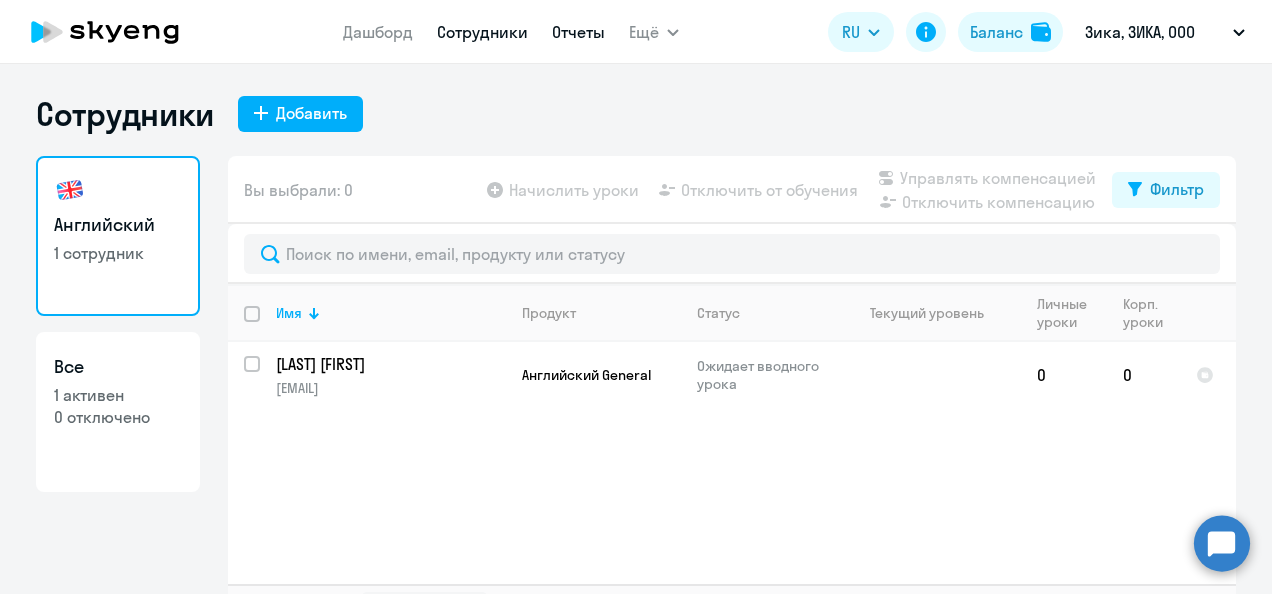 click on "Отчеты" at bounding box center (578, 32) 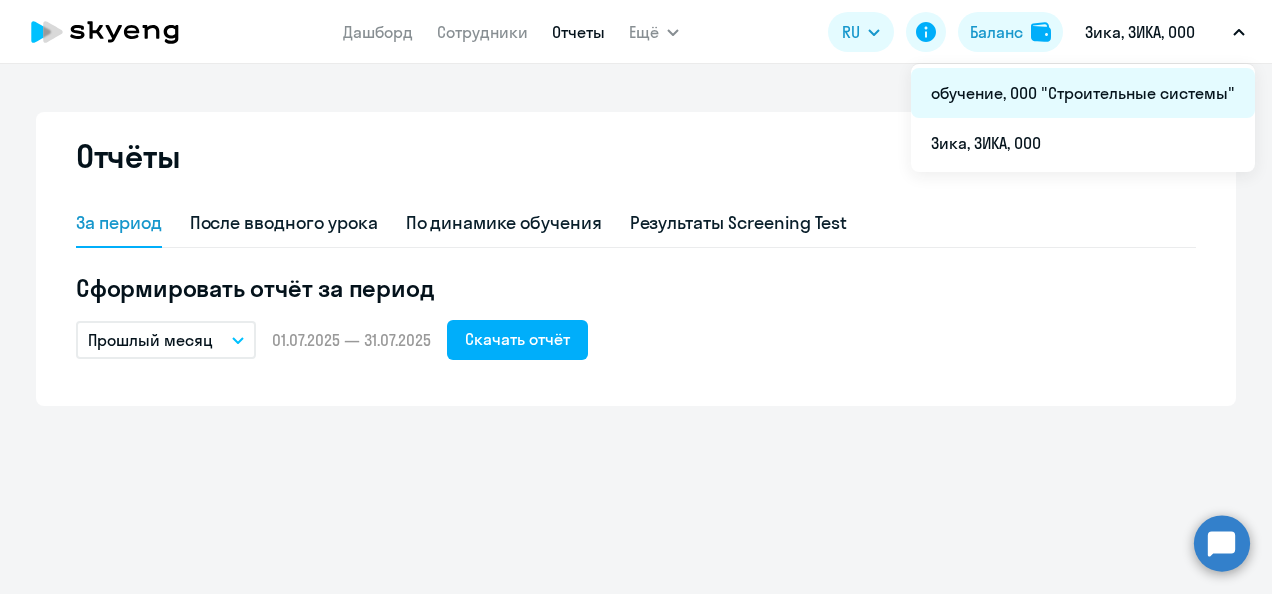 click on "обучение, ООО "Строительные системы"" at bounding box center (1083, 93) 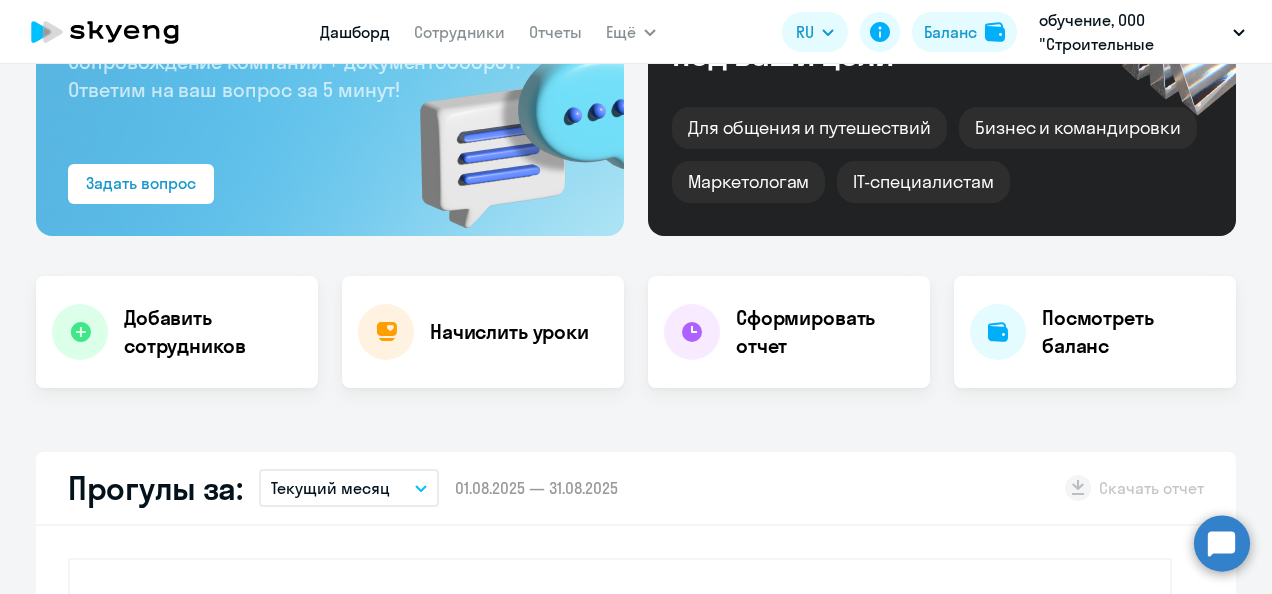 select on "30" 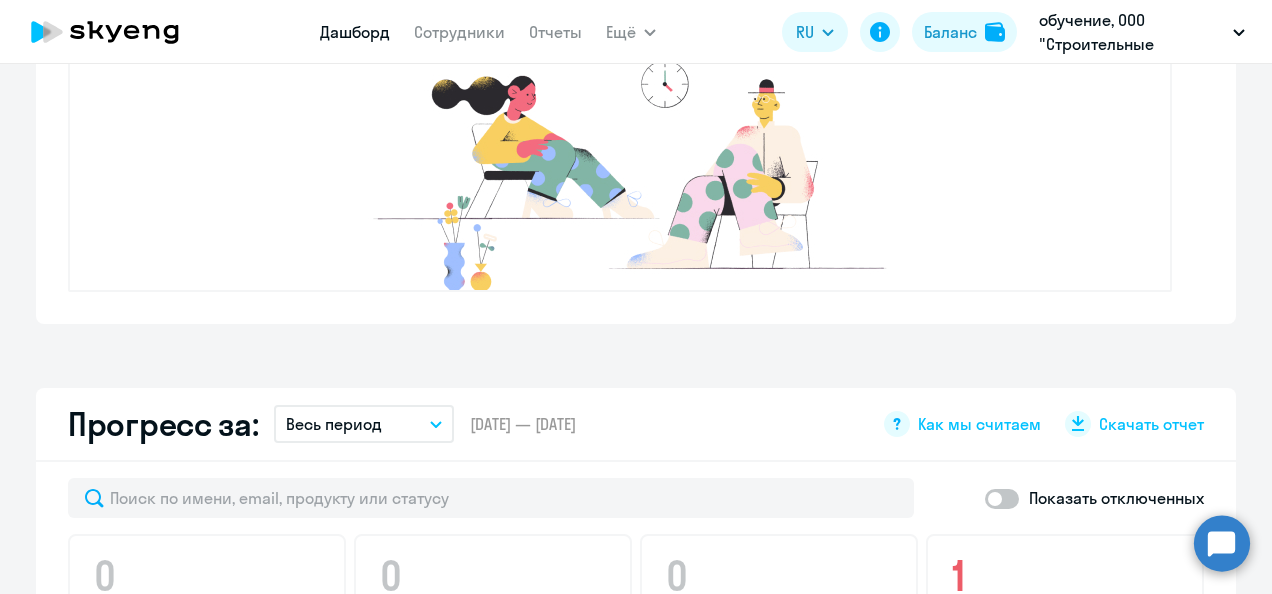scroll, scrollTop: 800, scrollLeft: 0, axis: vertical 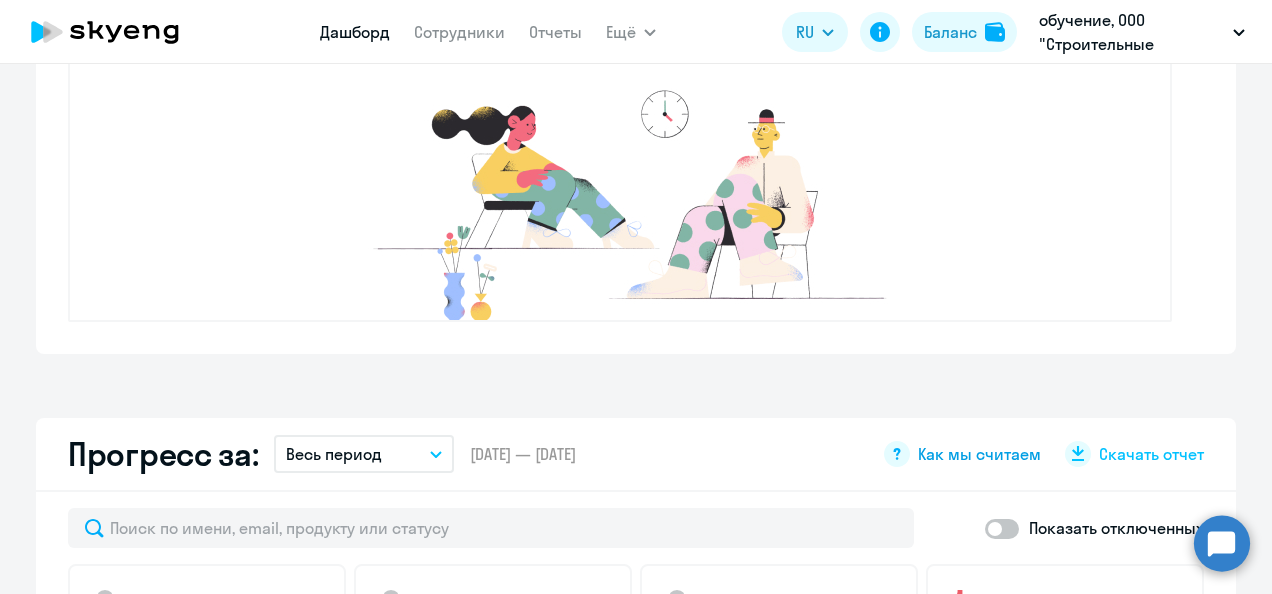 click on "Как мы считаем" 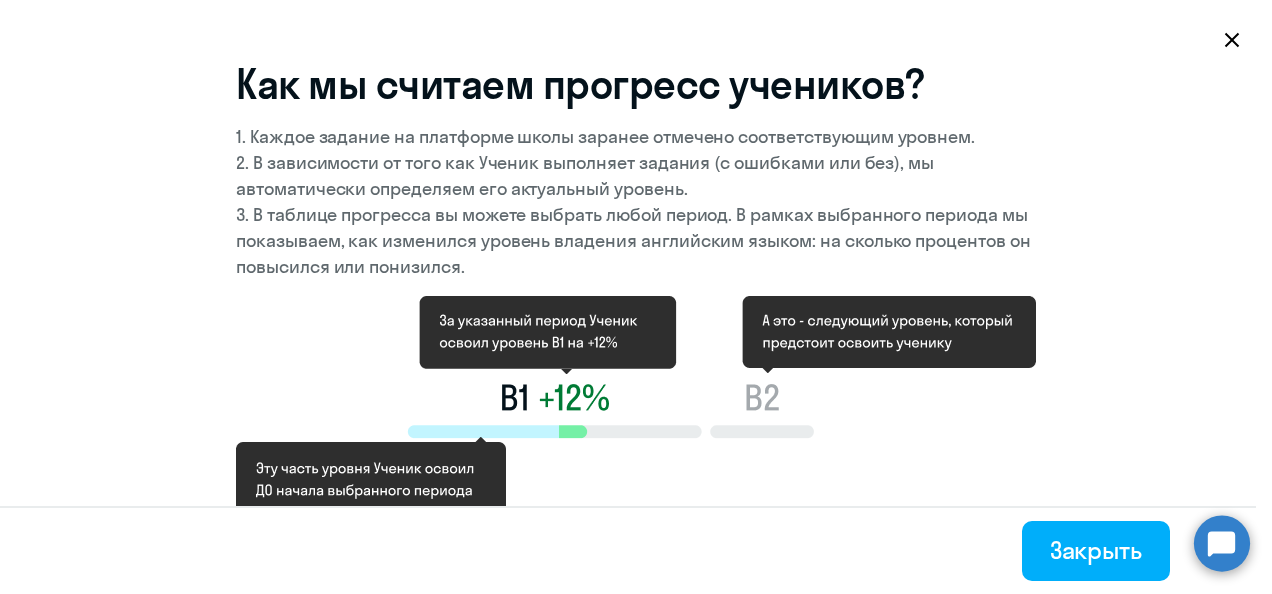 drag, startPoint x: 234, startPoint y: 85, endPoint x: 546, endPoint y: 256, distance: 355.78787 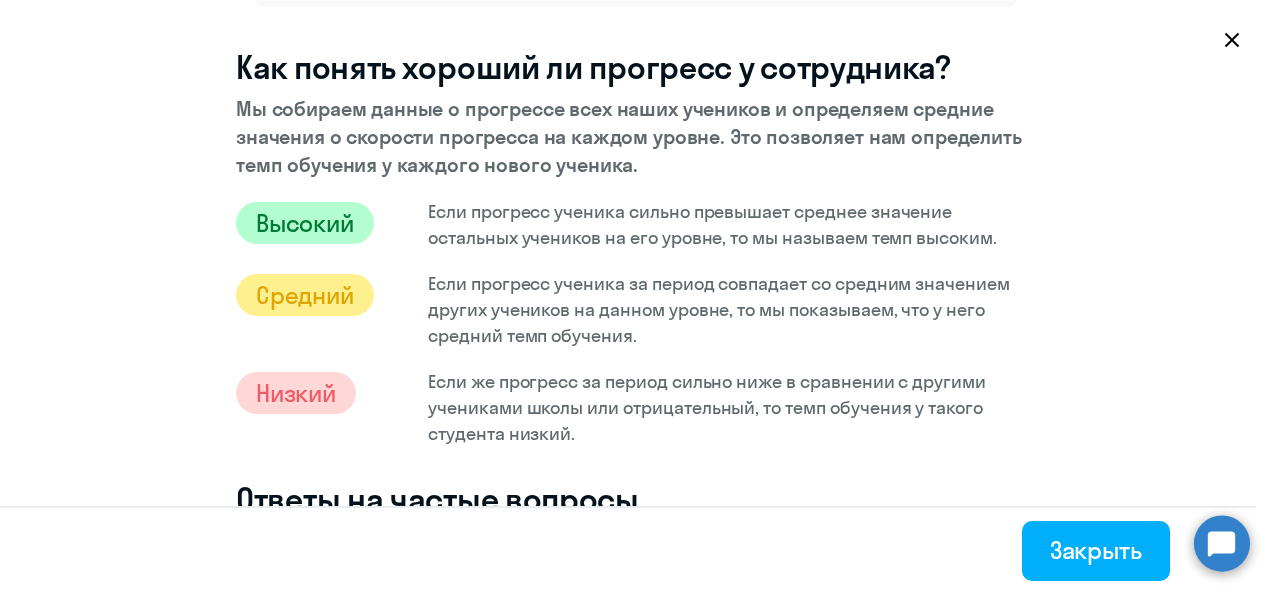 scroll, scrollTop: 900, scrollLeft: 0, axis: vertical 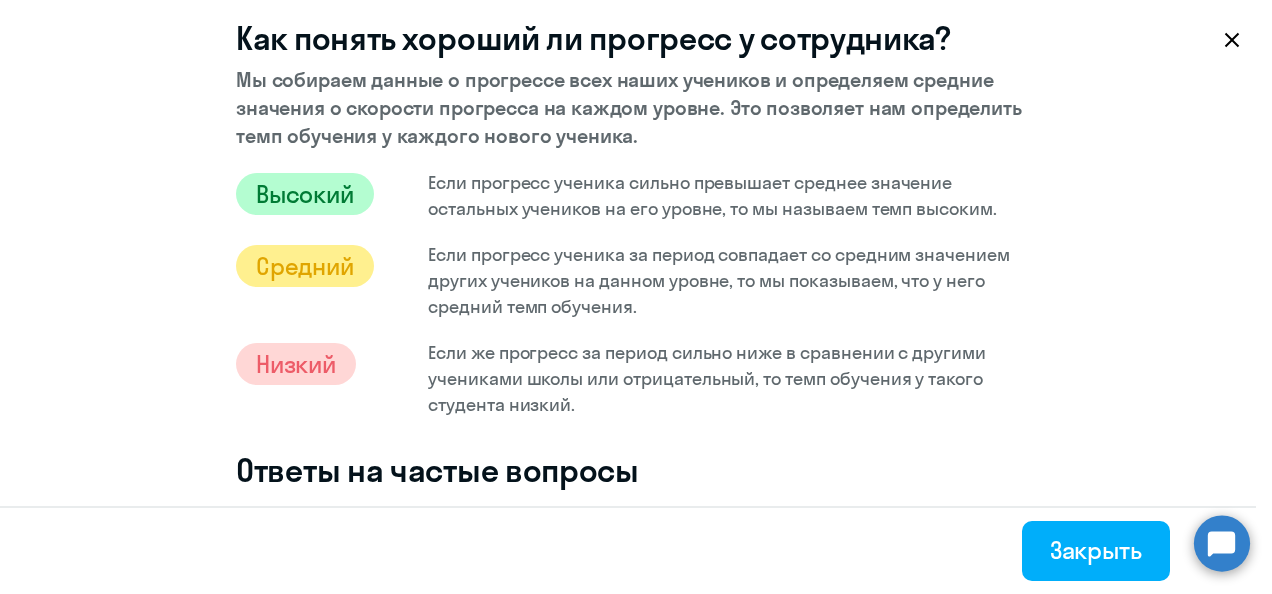 drag, startPoint x: 228, startPoint y: 33, endPoint x: 669, endPoint y: 400, distance: 573.7334 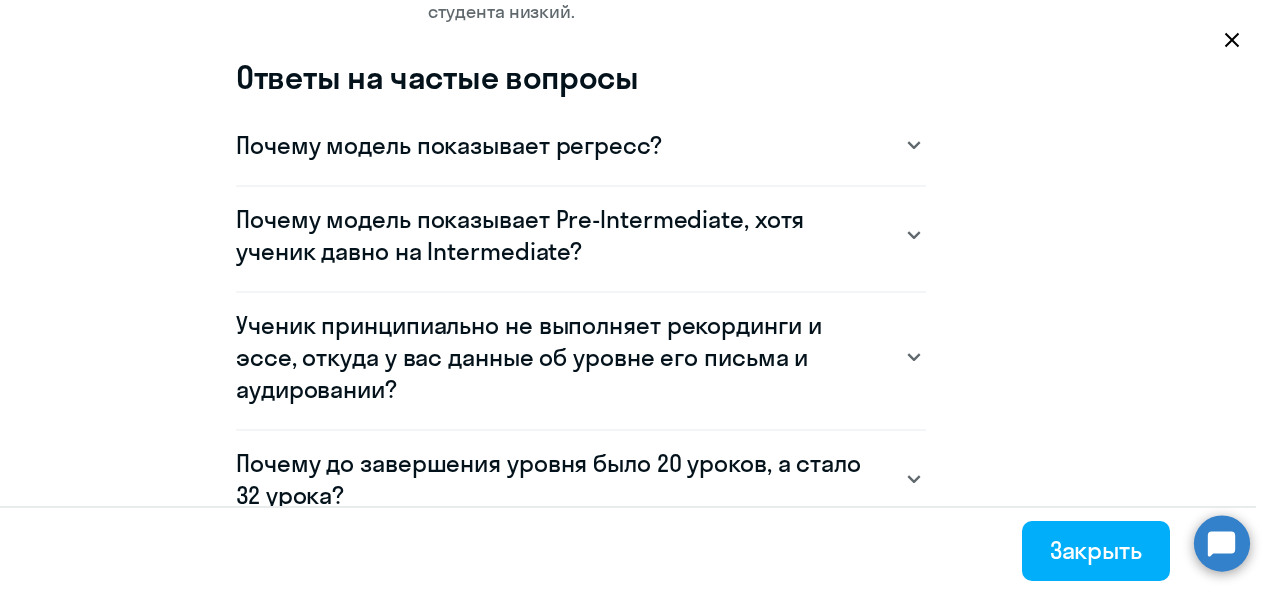 scroll, scrollTop: 1300, scrollLeft: 0, axis: vertical 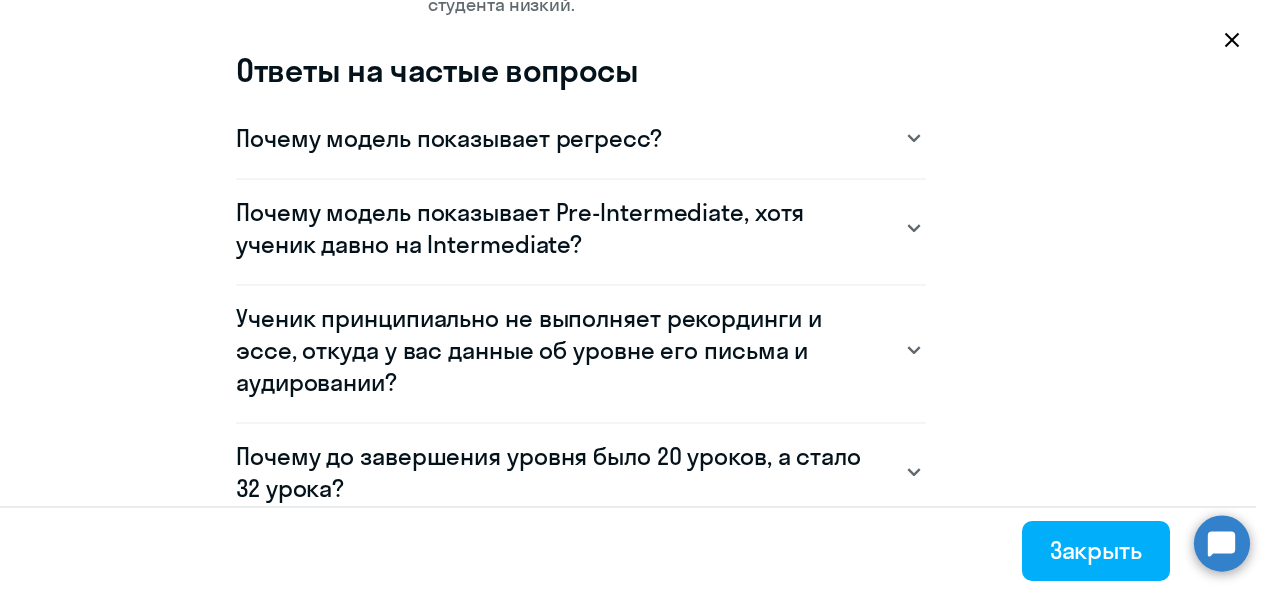 click at bounding box center [914, 228] 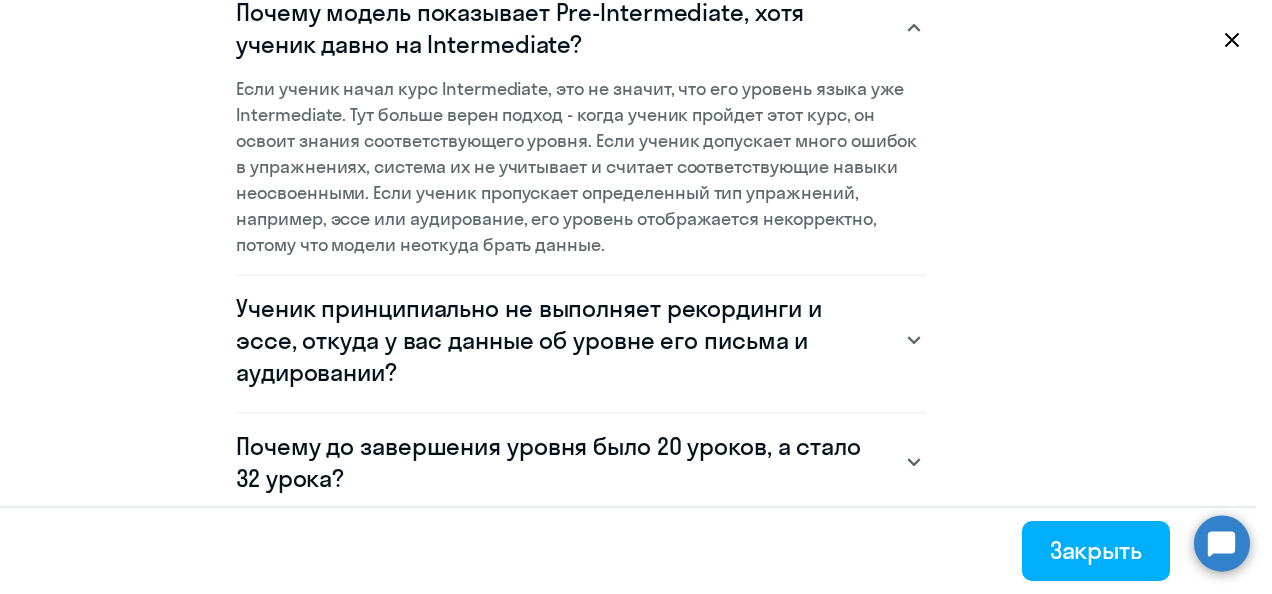 scroll, scrollTop: 1600, scrollLeft: 0, axis: vertical 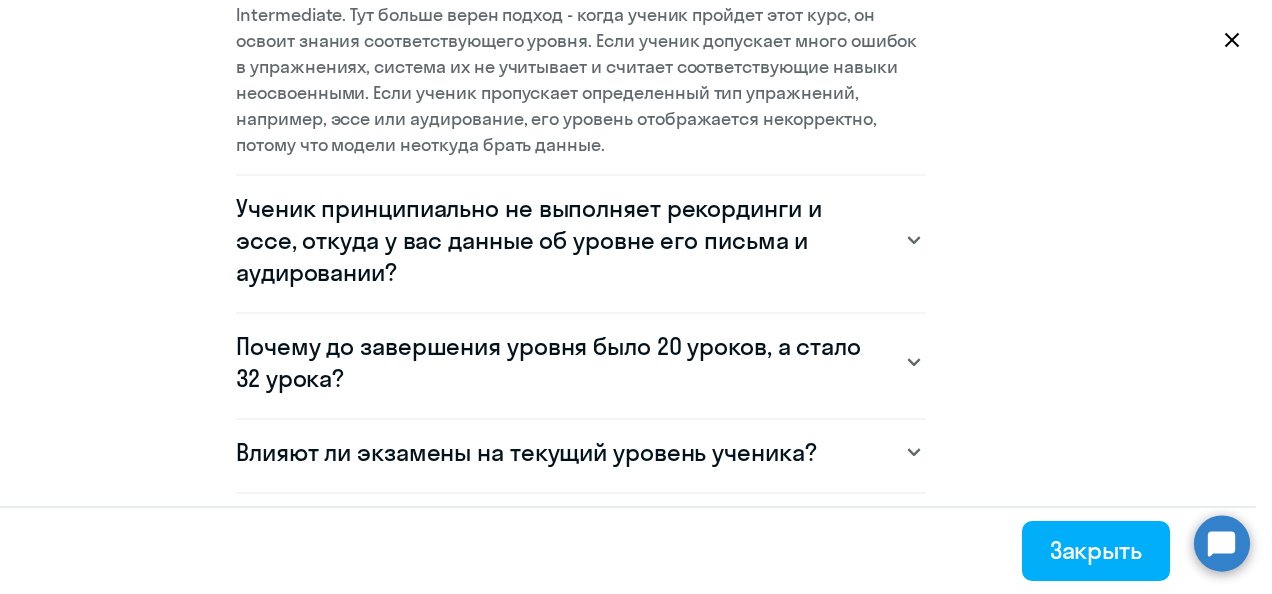 click 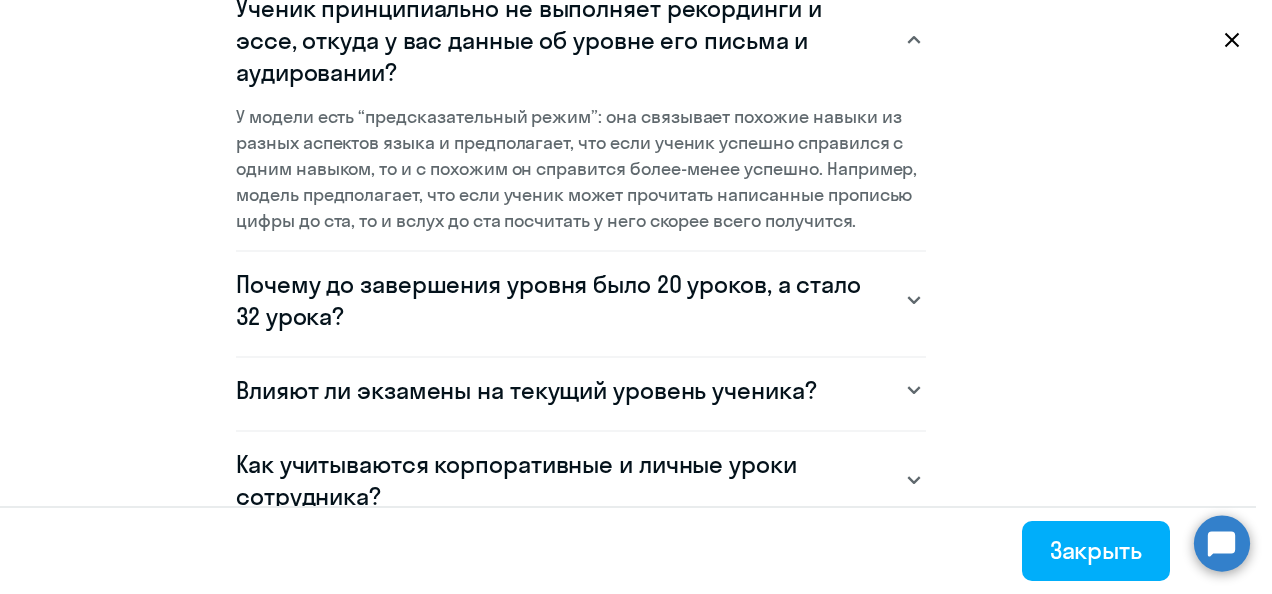 scroll, scrollTop: 1900, scrollLeft: 0, axis: vertical 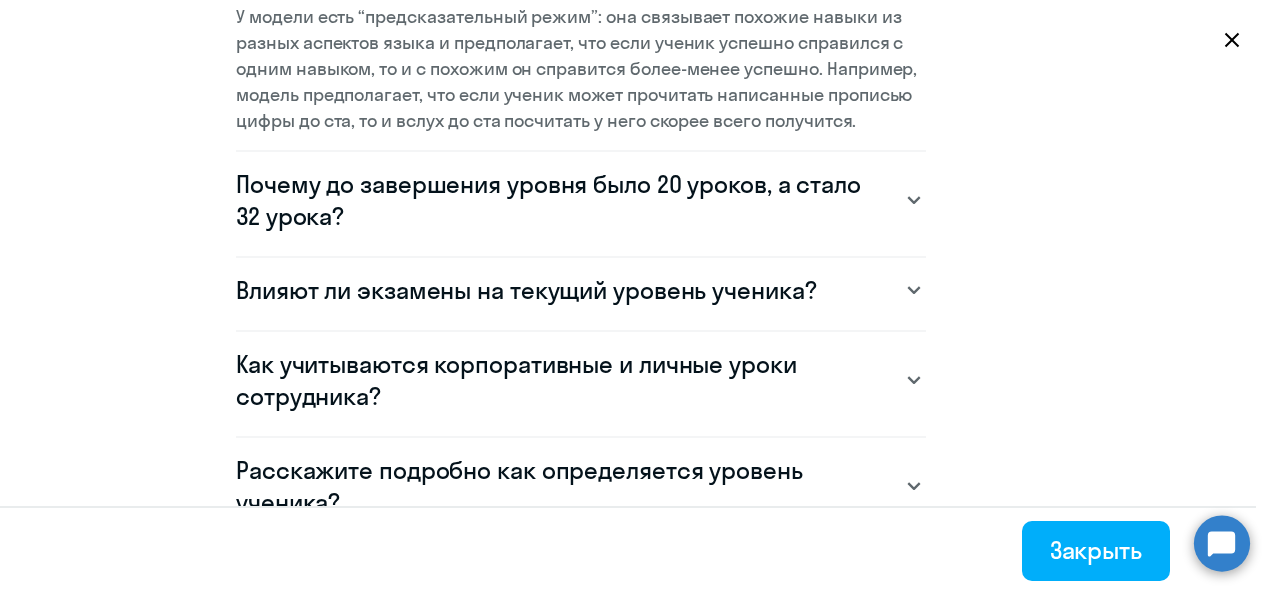 click 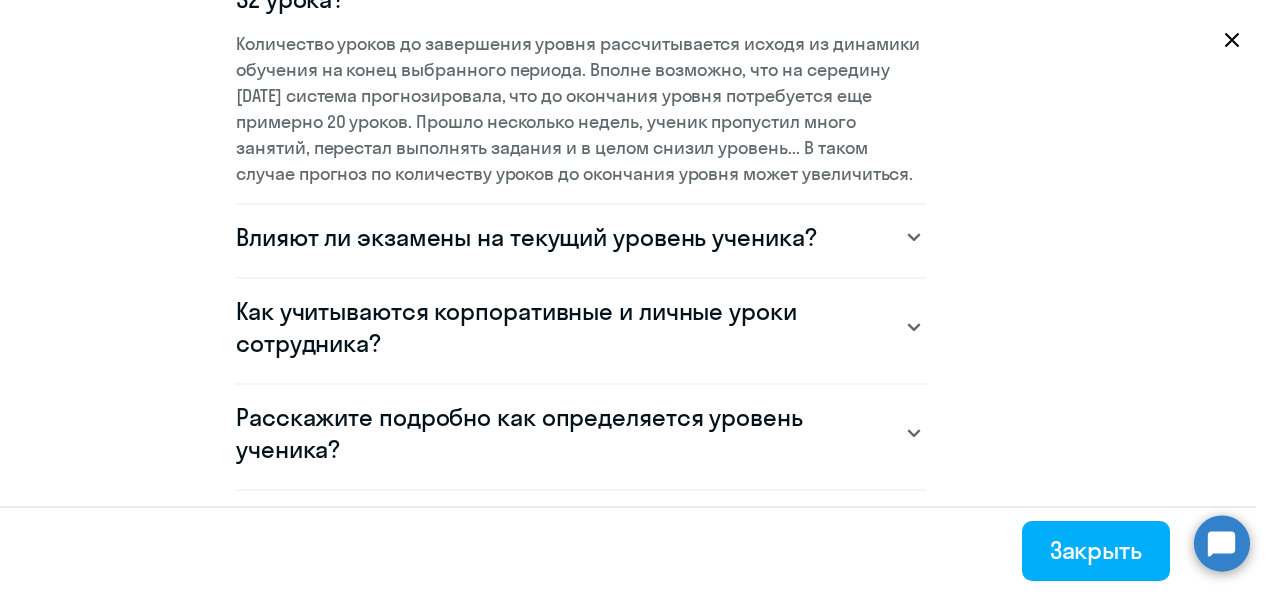 scroll, scrollTop: 2200, scrollLeft: 0, axis: vertical 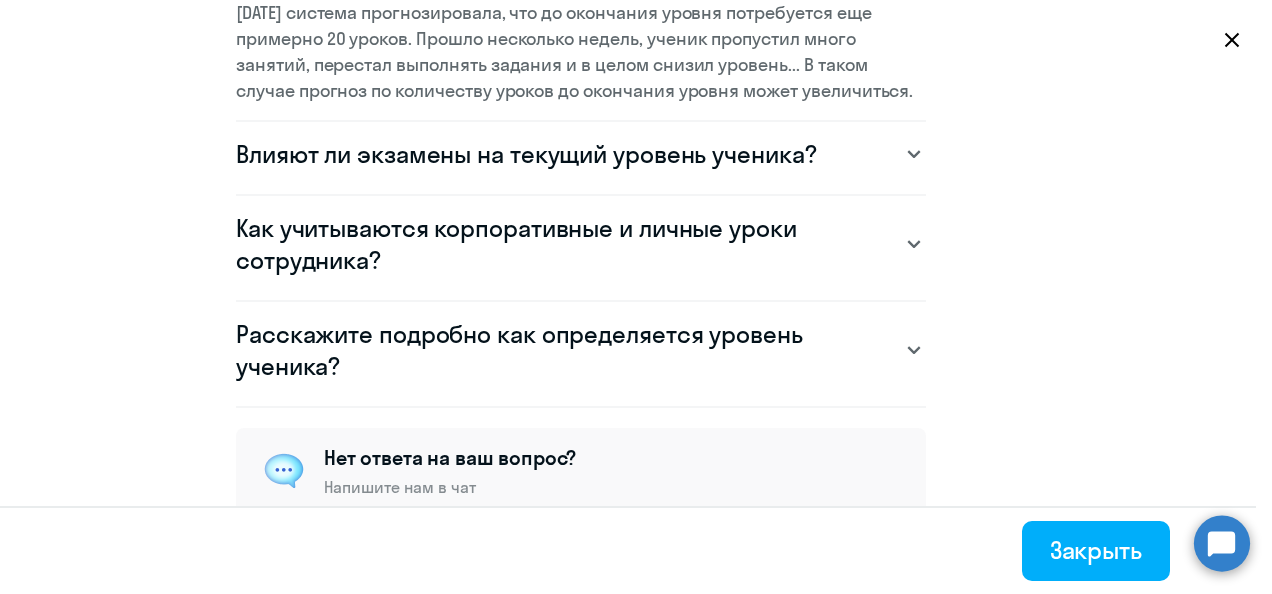 click 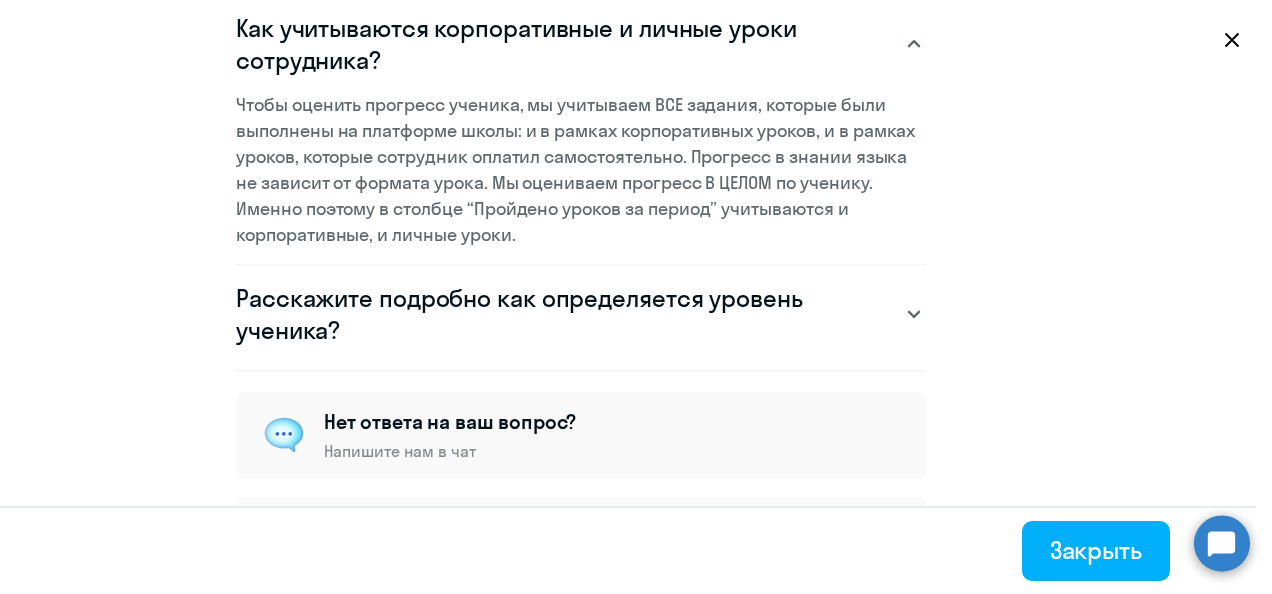 scroll, scrollTop: 2500, scrollLeft: 0, axis: vertical 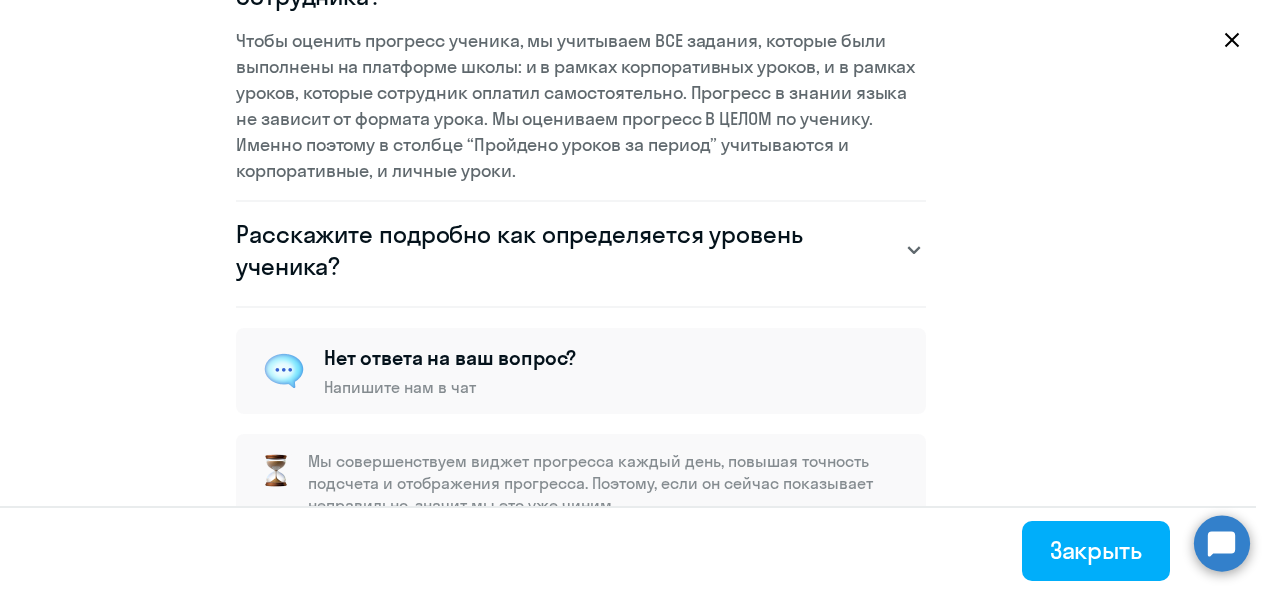 click 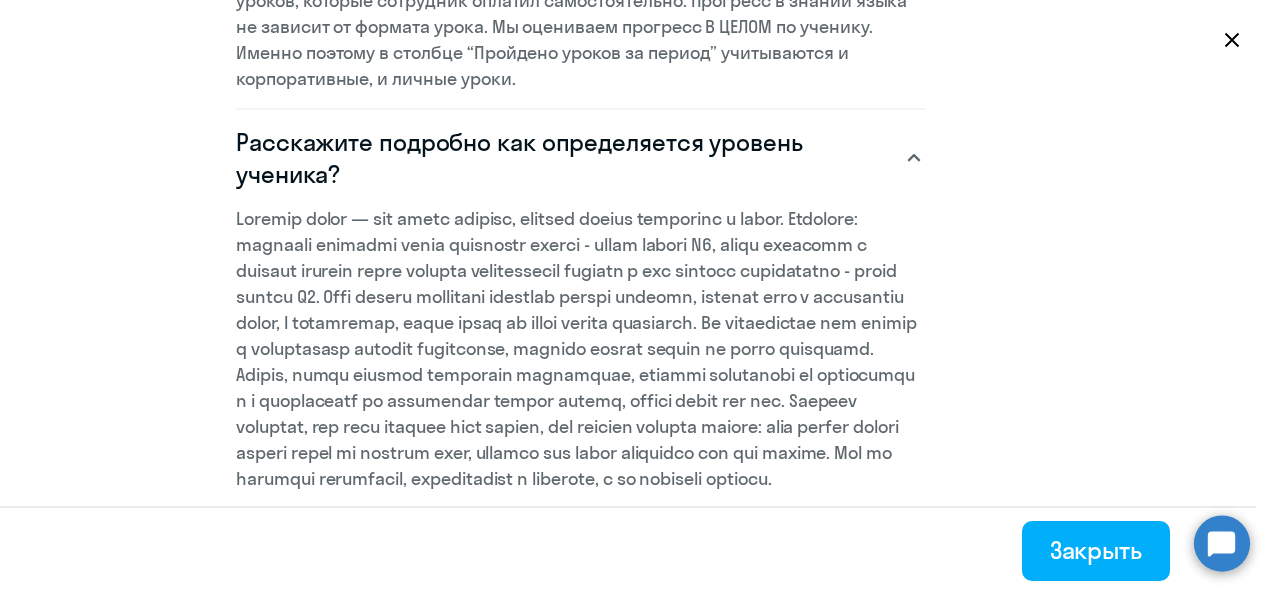 scroll, scrollTop: 2600, scrollLeft: 0, axis: vertical 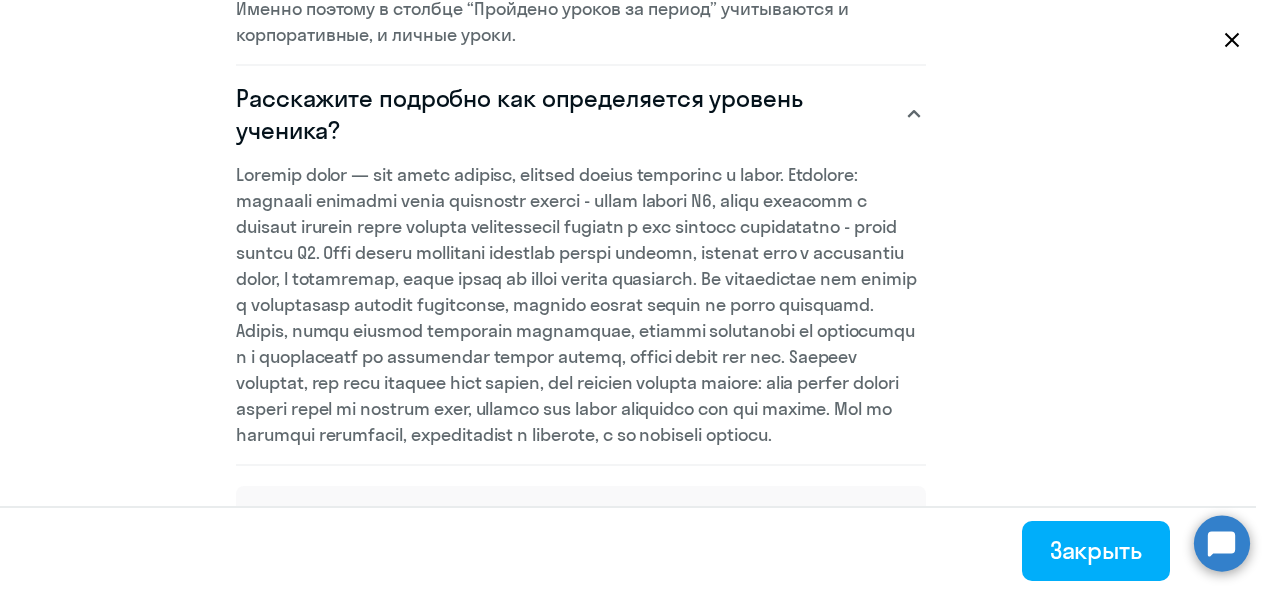 drag, startPoint x: 231, startPoint y: 88, endPoint x: 476, endPoint y: 306, distance: 327.94666 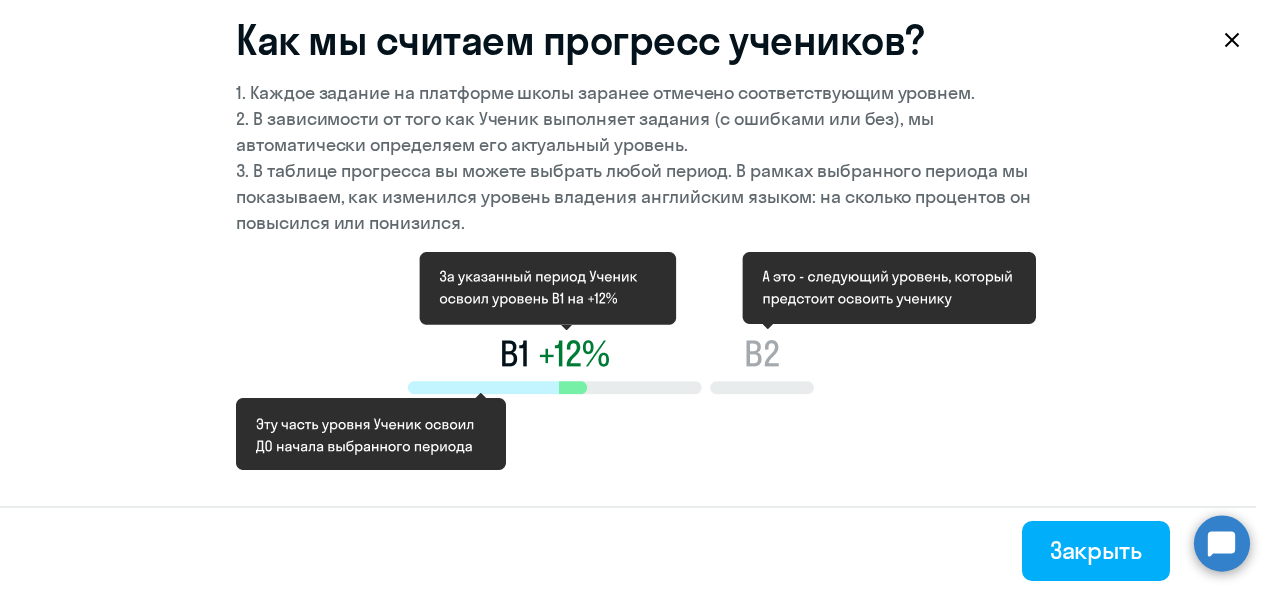 scroll, scrollTop: 0, scrollLeft: 0, axis: both 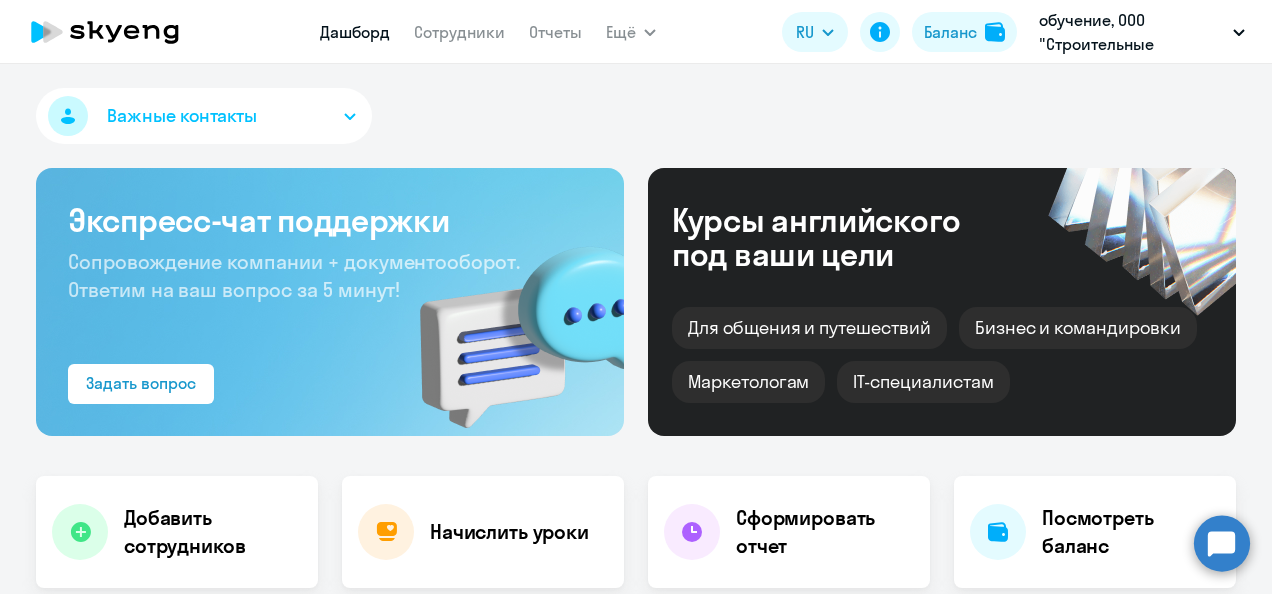 click on "Дашборд" at bounding box center [355, 32] 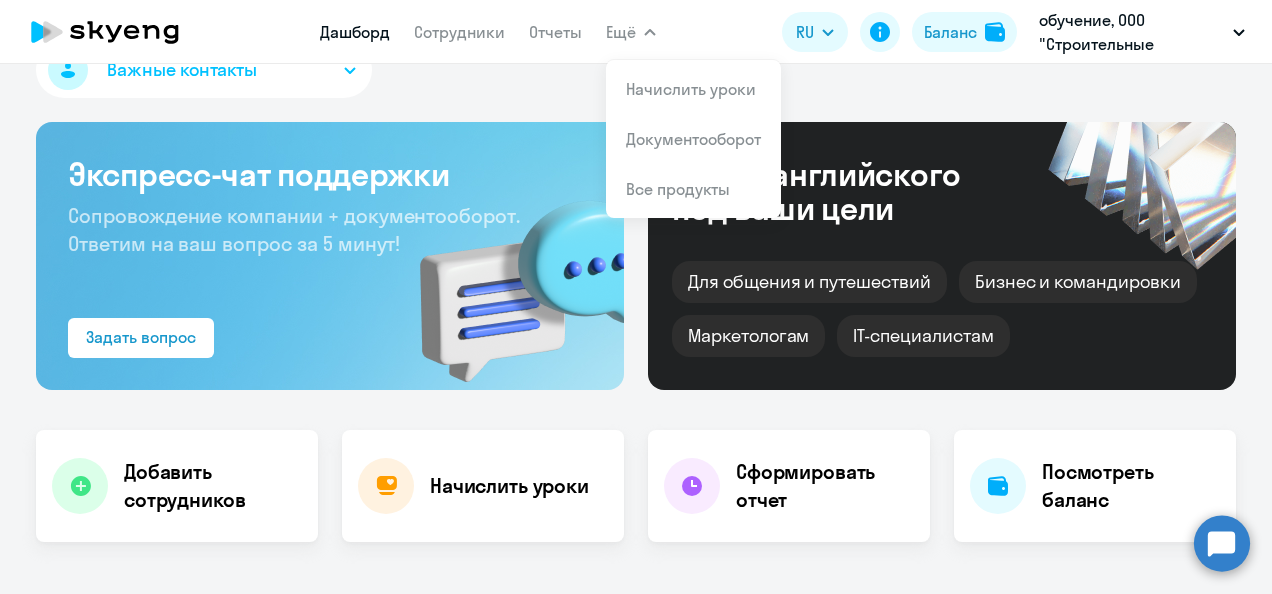 scroll, scrollTop: 0, scrollLeft: 0, axis: both 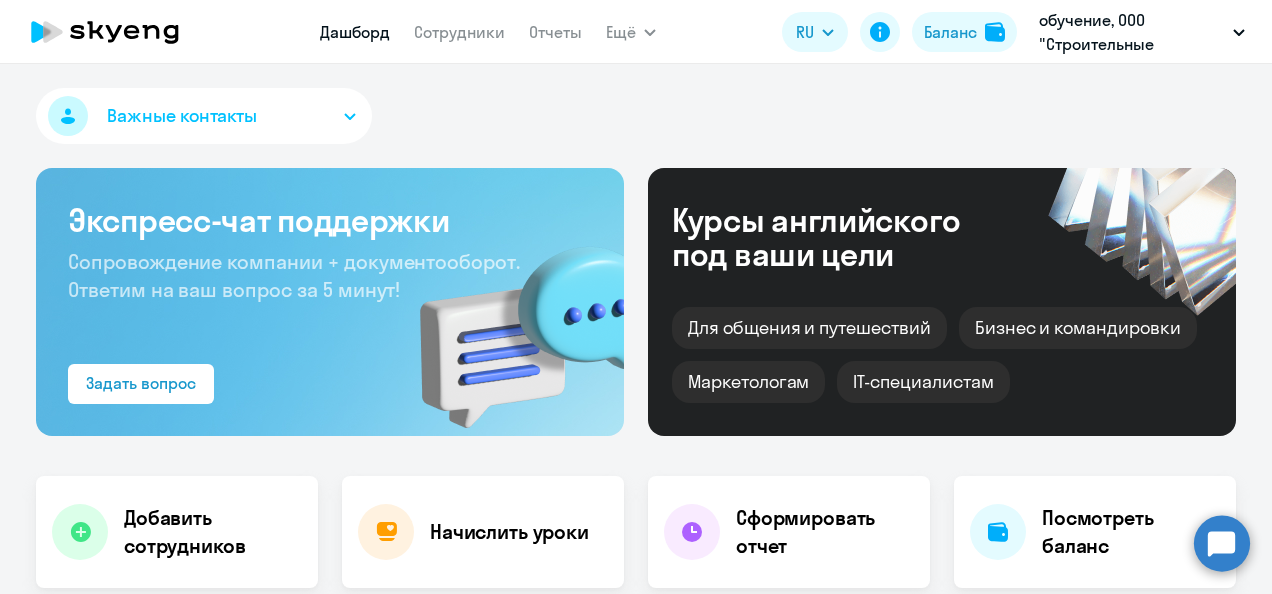 click 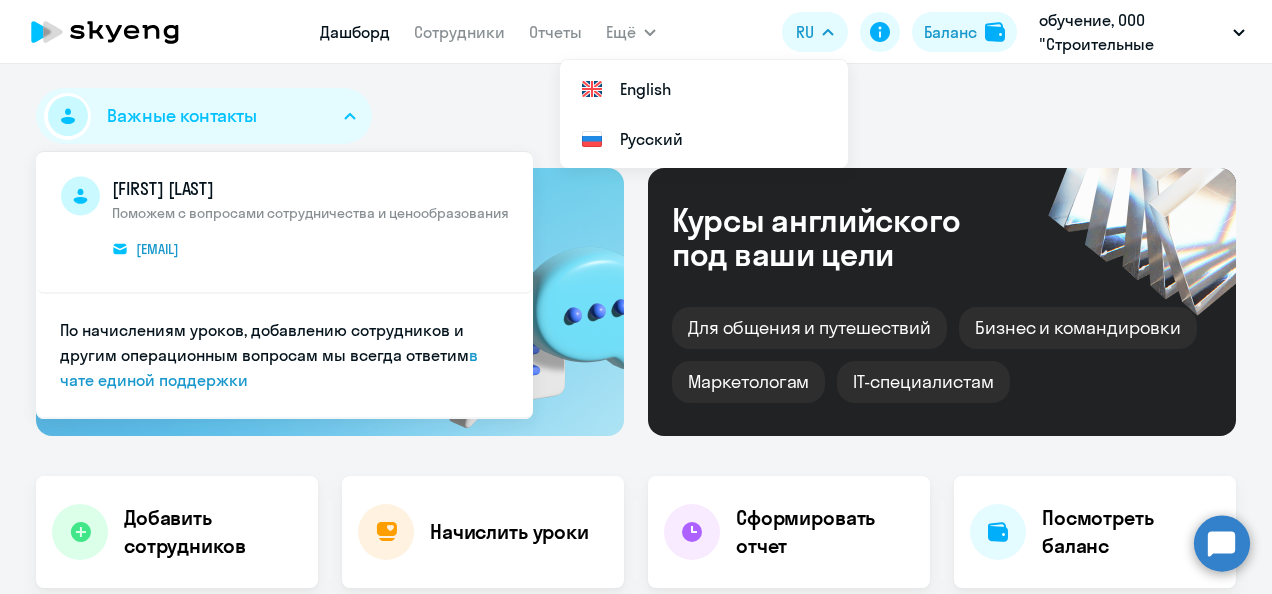 click on "Елена Маркина Поможем с вопросами сотрудничества и ценообразования
[EMAIL] По начислениям уроков, добавлению сотрудников и другим операционным вопросам мы всегда ответим   в чате единой поддержки" 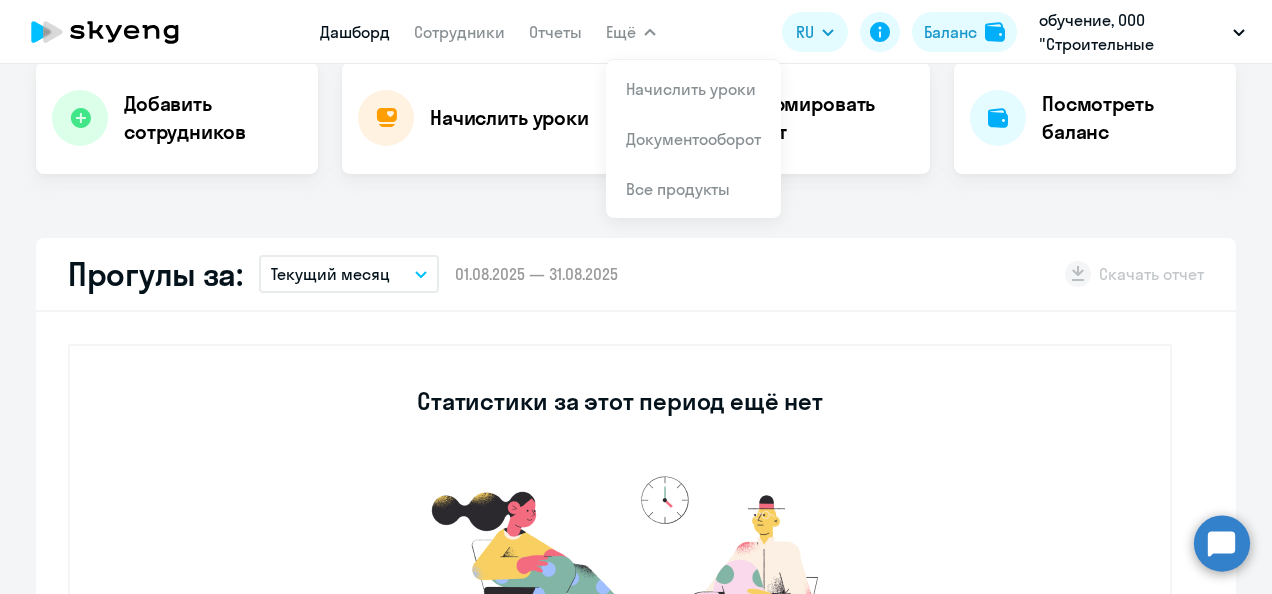 scroll, scrollTop: 300, scrollLeft: 0, axis: vertical 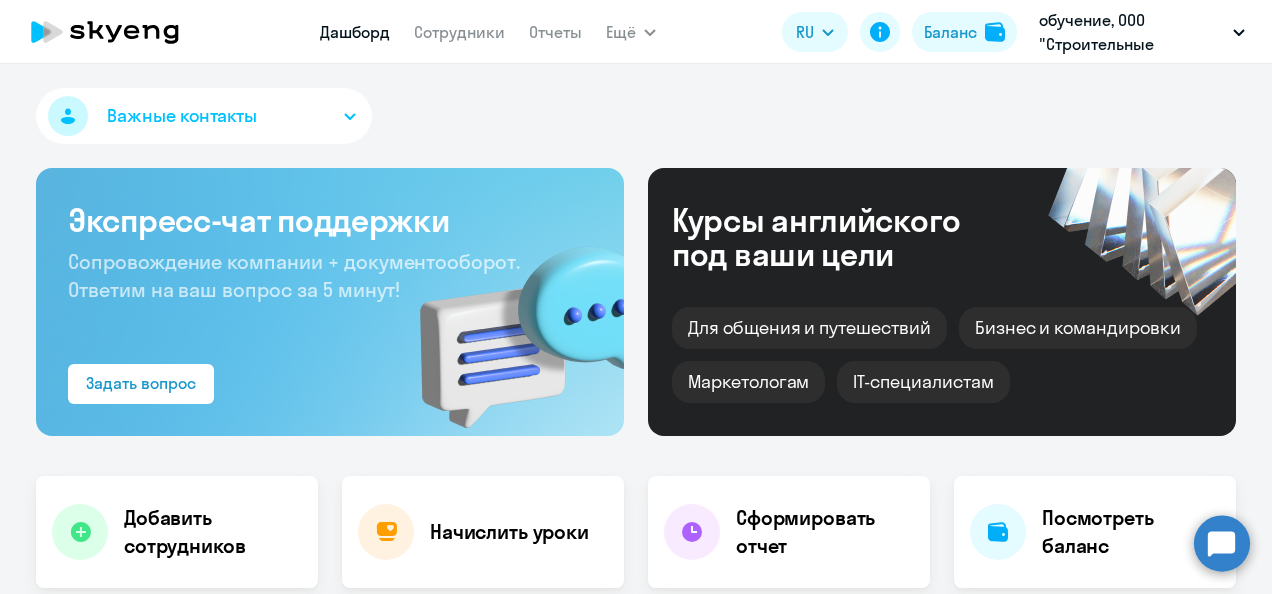 select on "30" 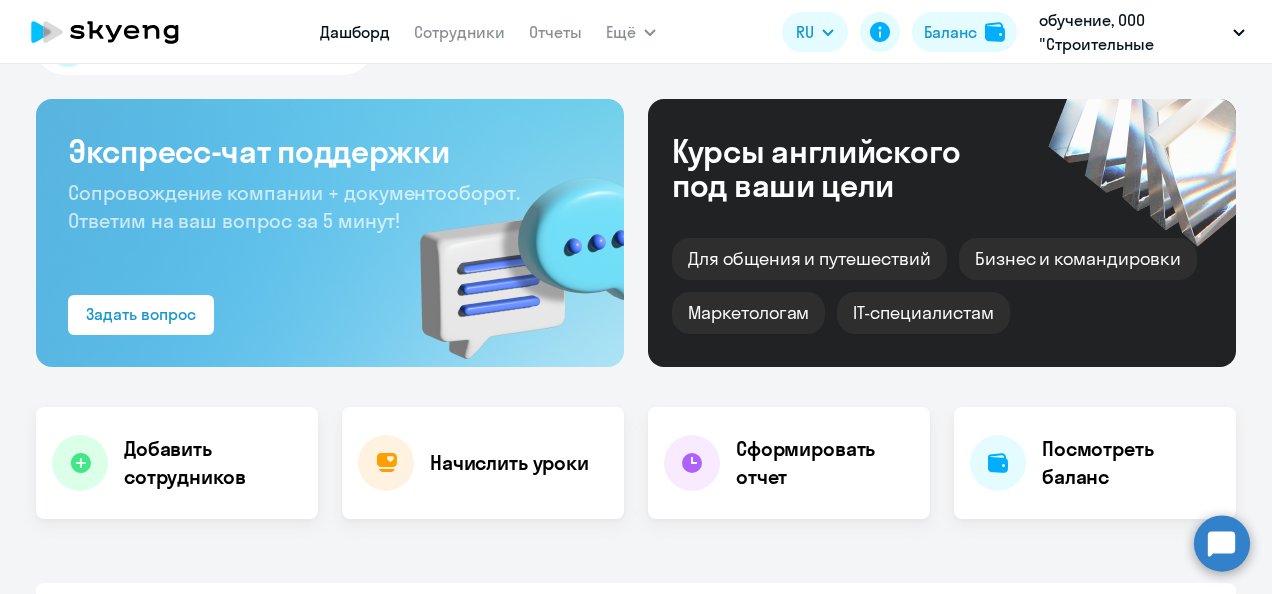 scroll, scrollTop: 100, scrollLeft: 0, axis: vertical 